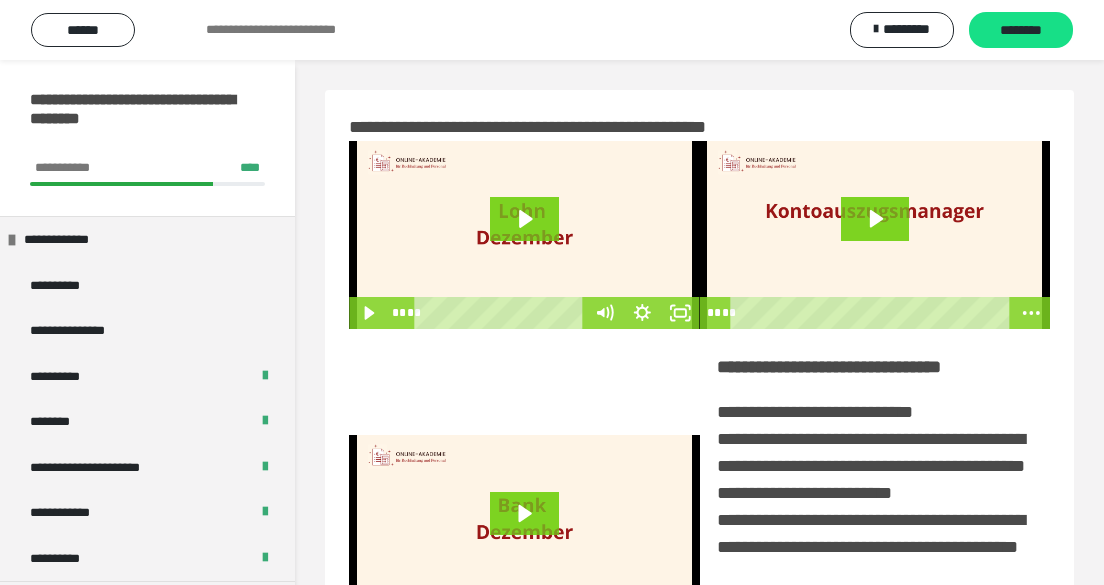 scroll, scrollTop: 362, scrollLeft: 0, axis: vertical 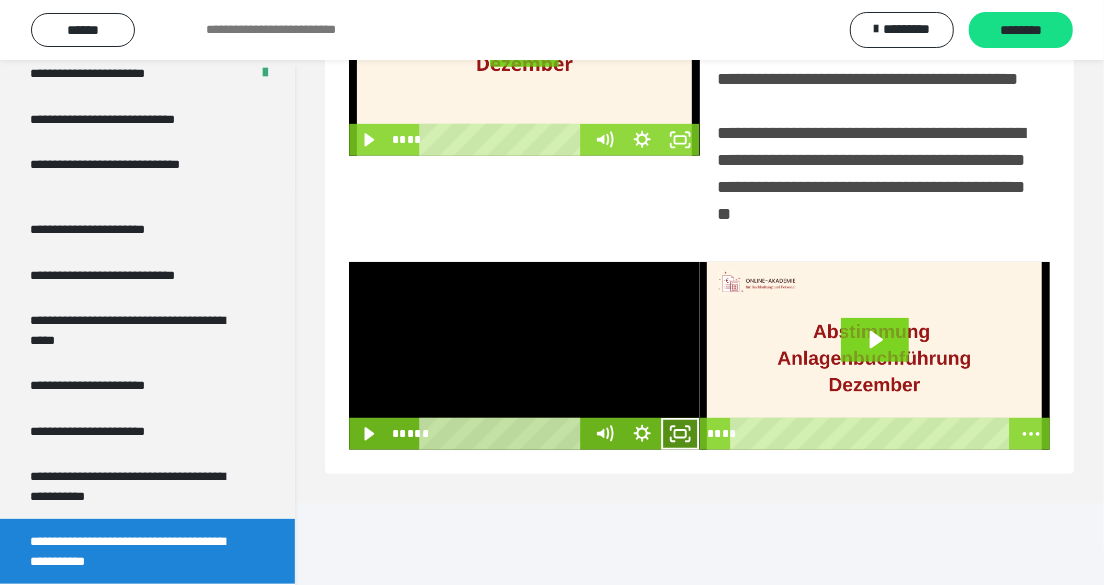 click 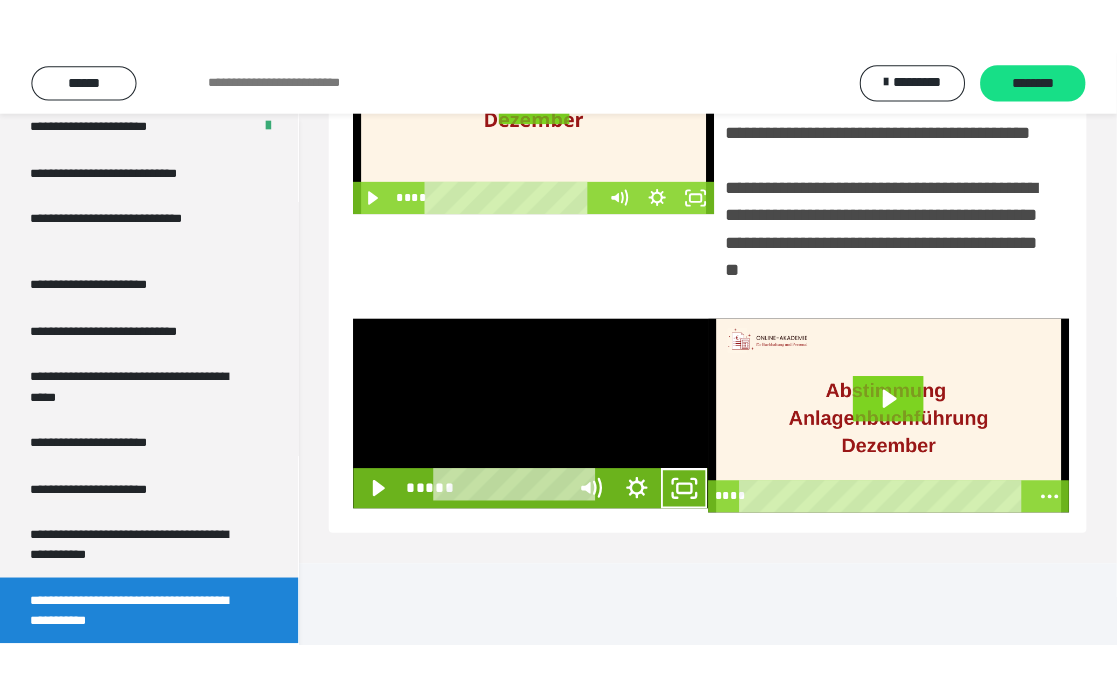 scroll, scrollTop: 362, scrollLeft: 0, axis: vertical 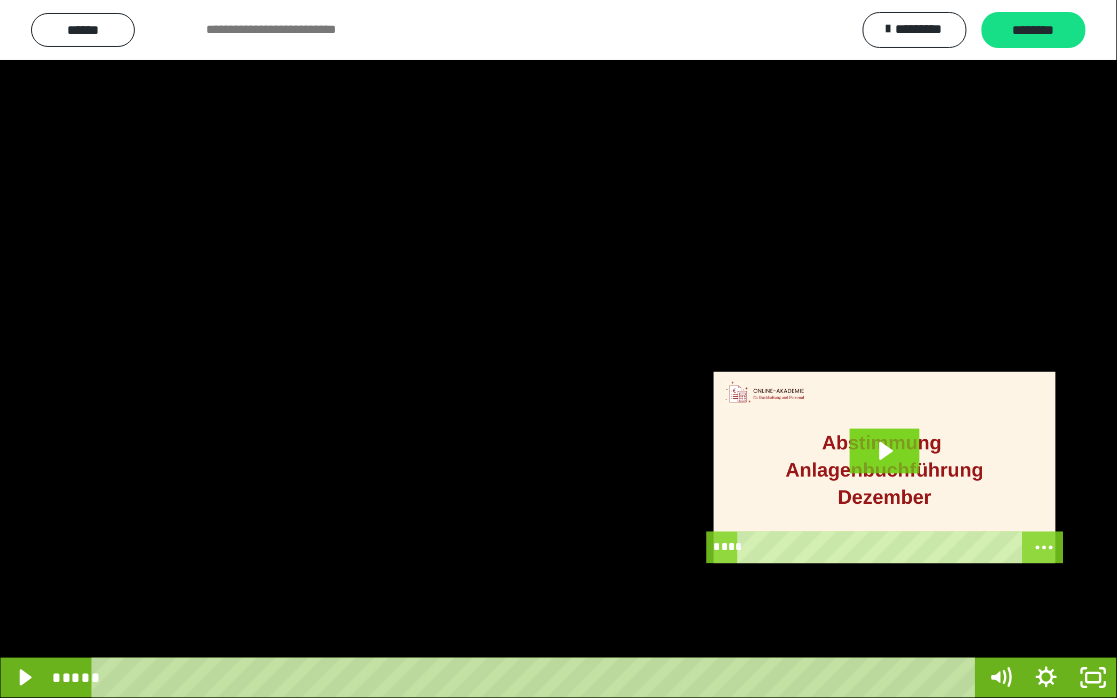 click at bounding box center [558, 349] 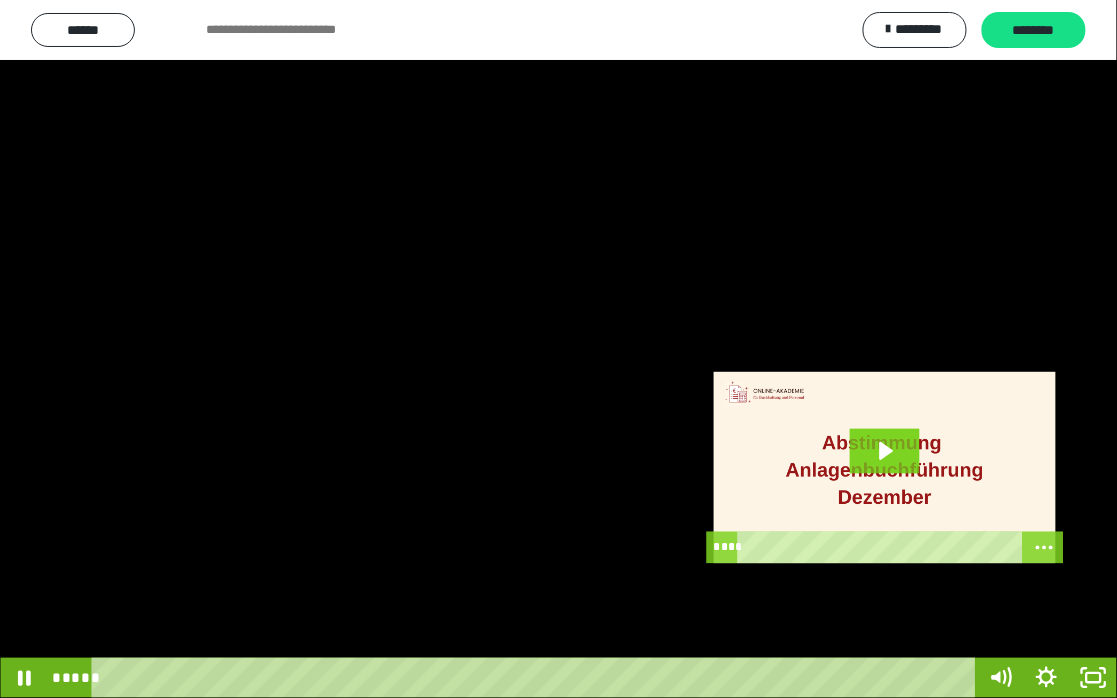 type 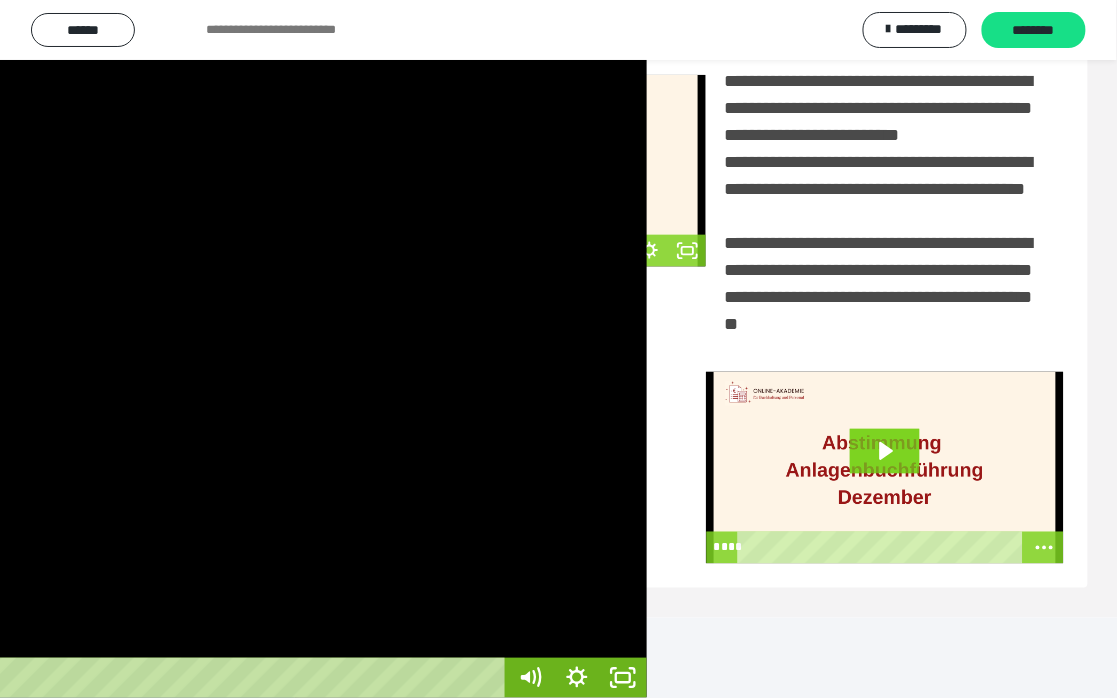 click at bounding box center [88, 349] 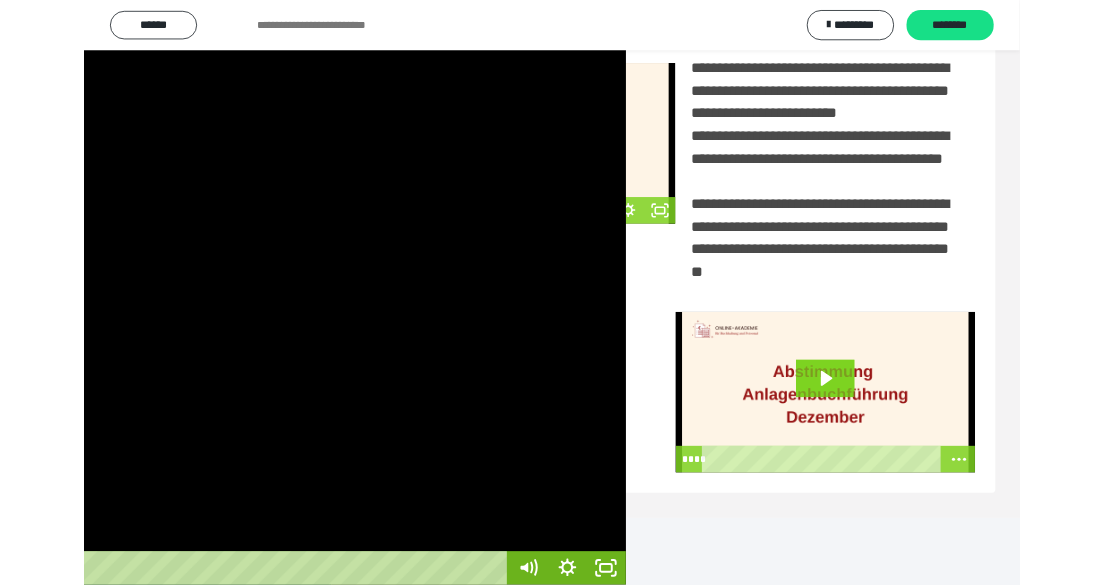 scroll, scrollTop: 0, scrollLeft: 0, axis: both 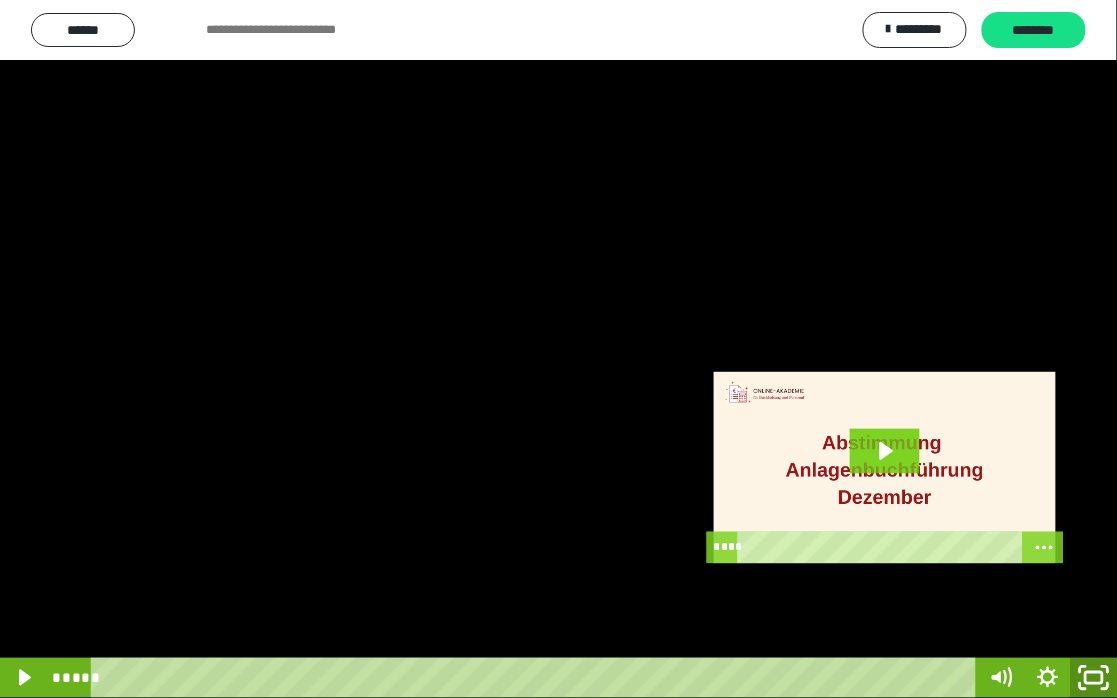 click 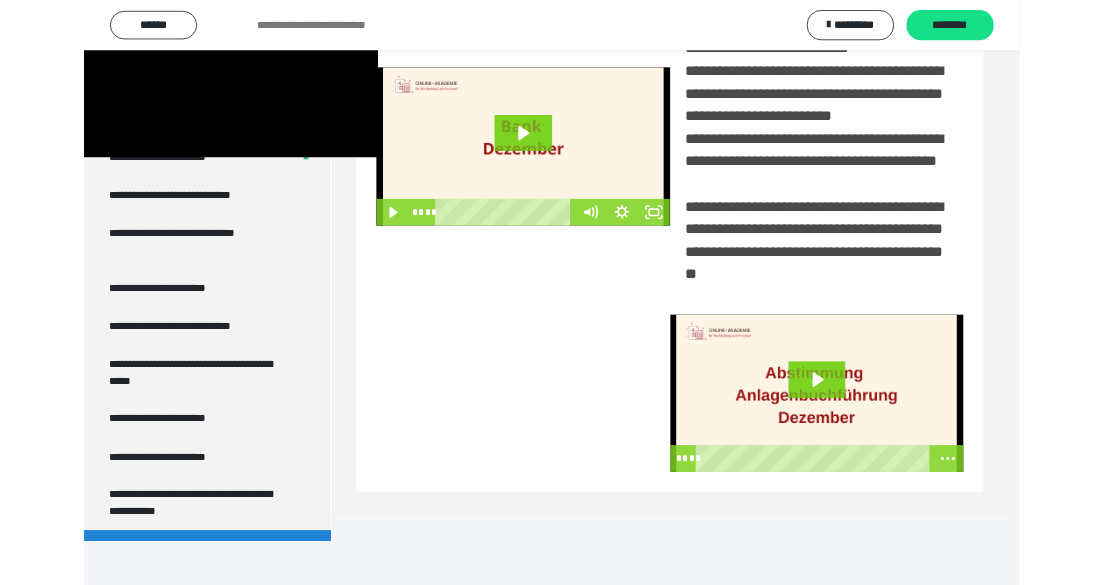 scroll, scrollTop: 3931, scrollLeft: 0, axis: vertical 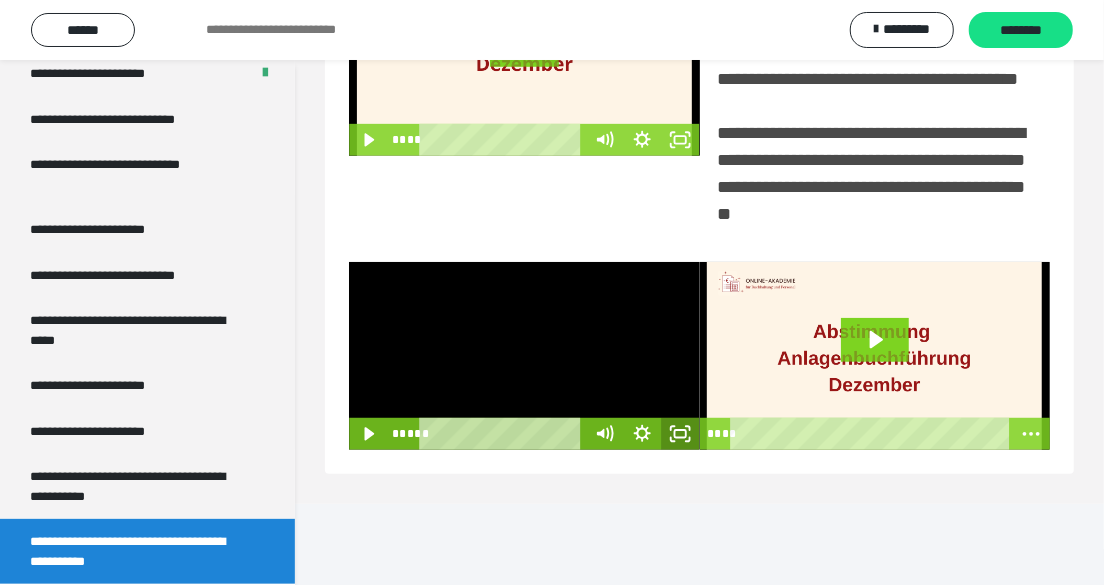 drag, startPoint x: 681, startPoint y: 511, endPoint x: 681, endPoint y: 590, distance: 79 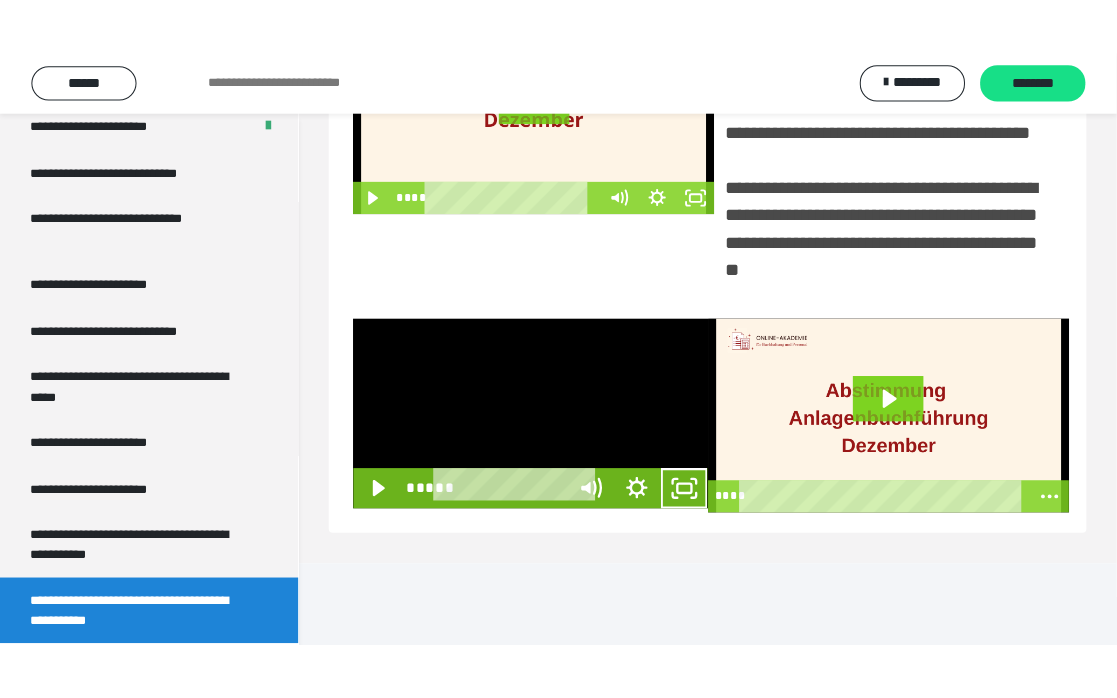 scroll, scrollTop: 362, scrollLeft: 0, axis: vertical 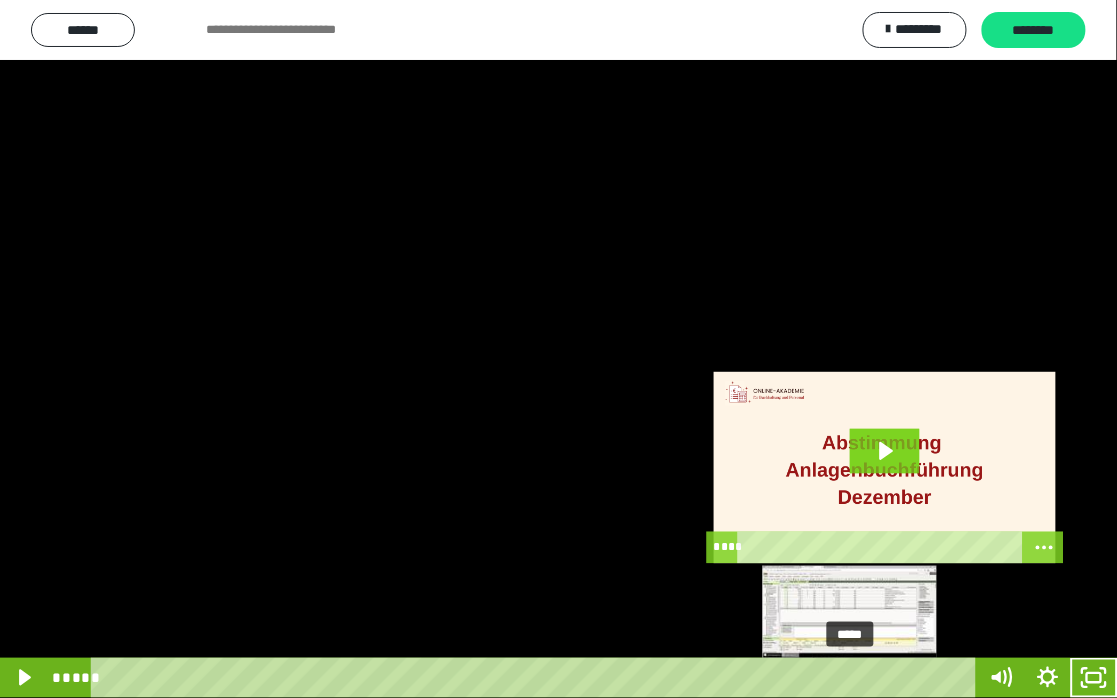 click at bounding box center (856, 678) 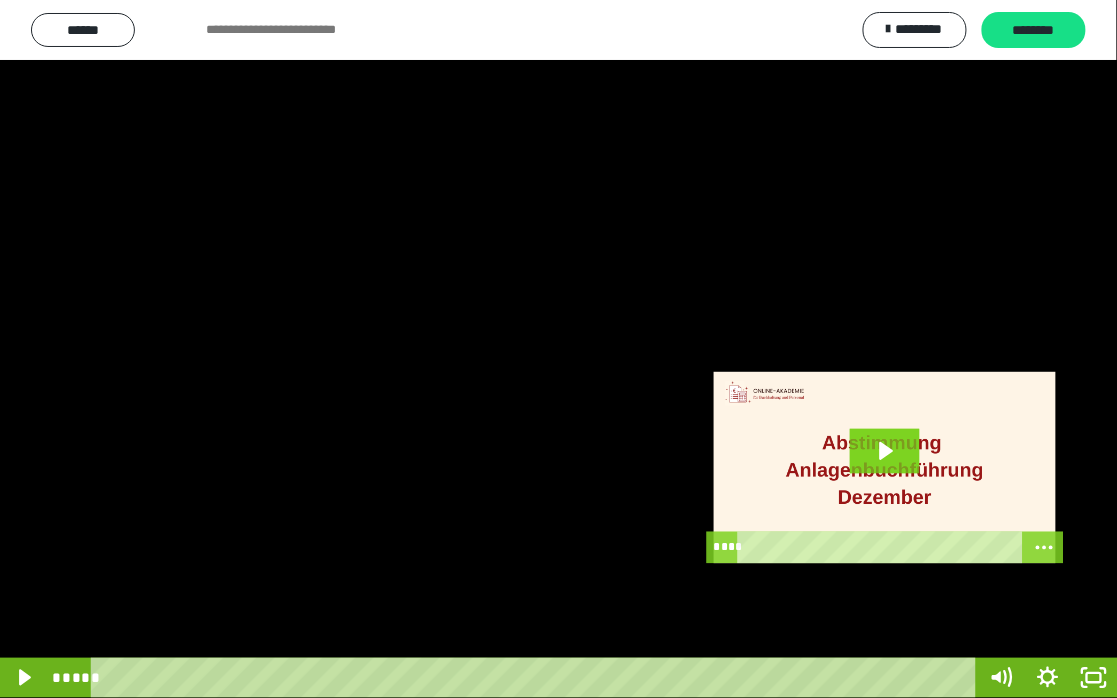 click at bounding box center [559, 349] 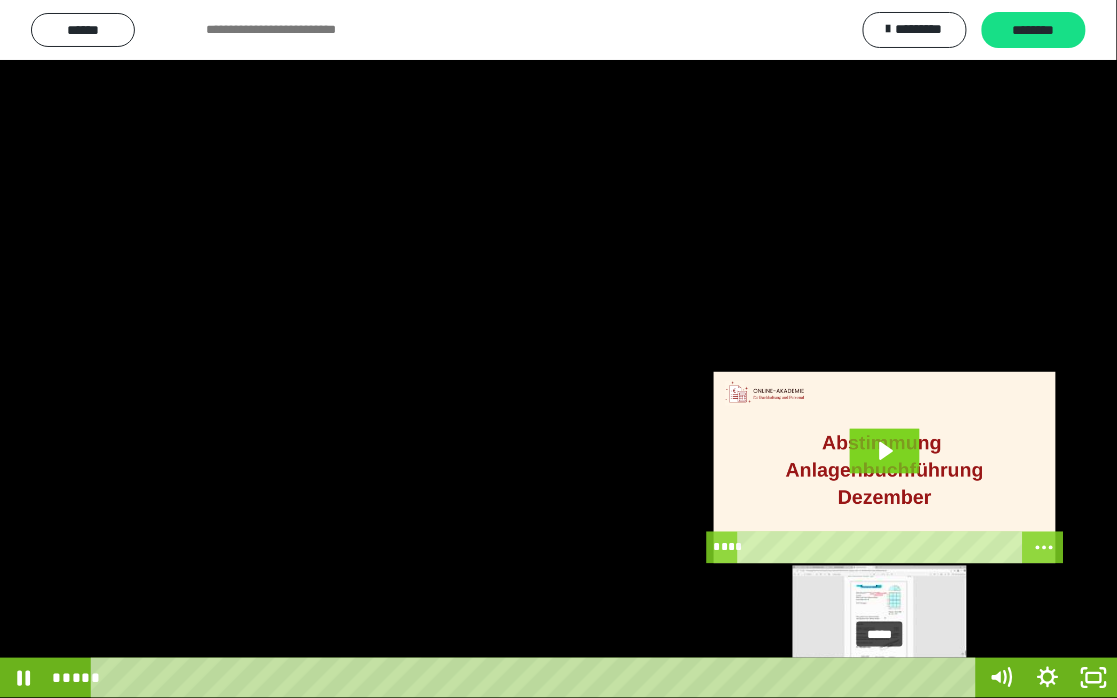 click on "*****" at bounding box center [538, 678] 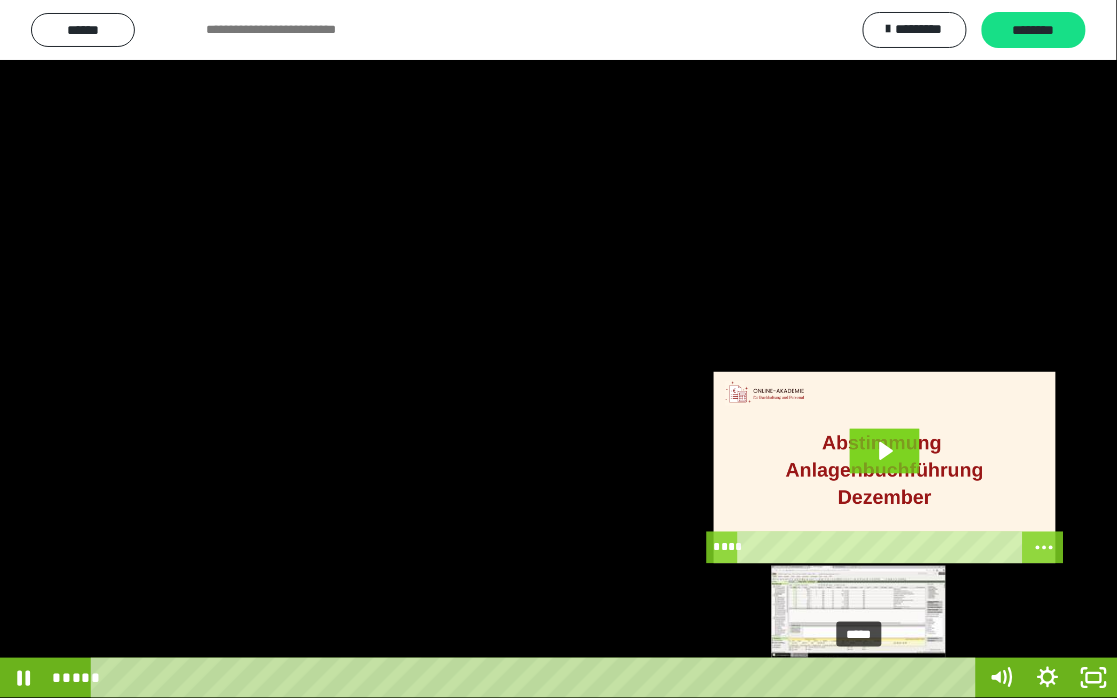 click on "*****" at bounding box center (538, 678) 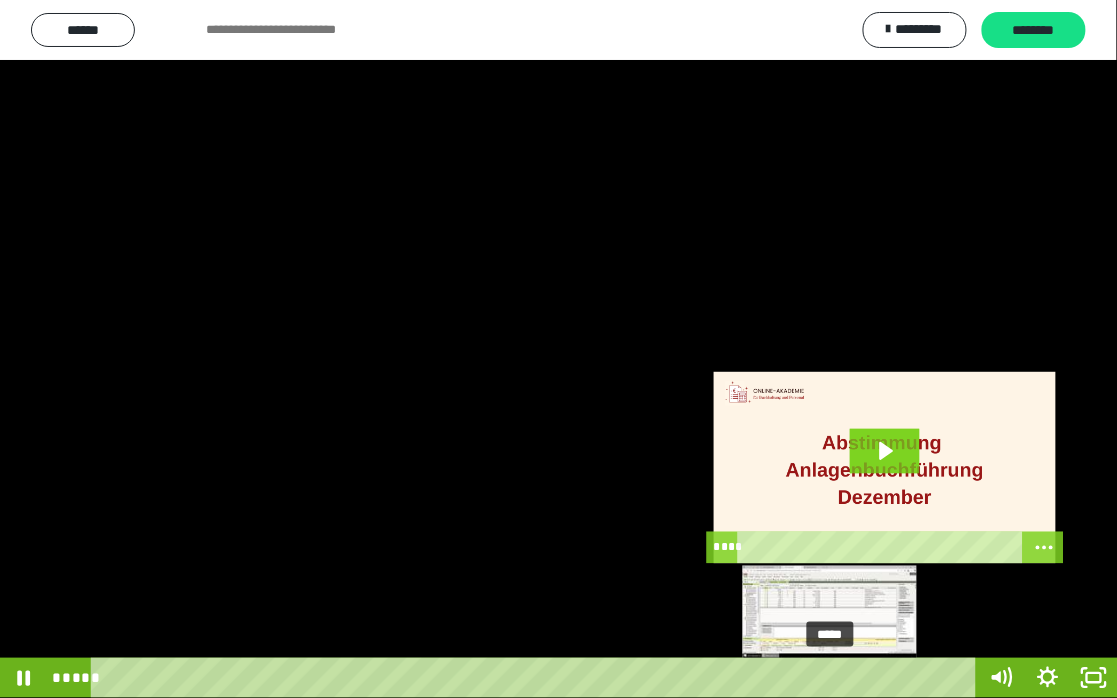 click on "*****" at bounding box center (538, 678) 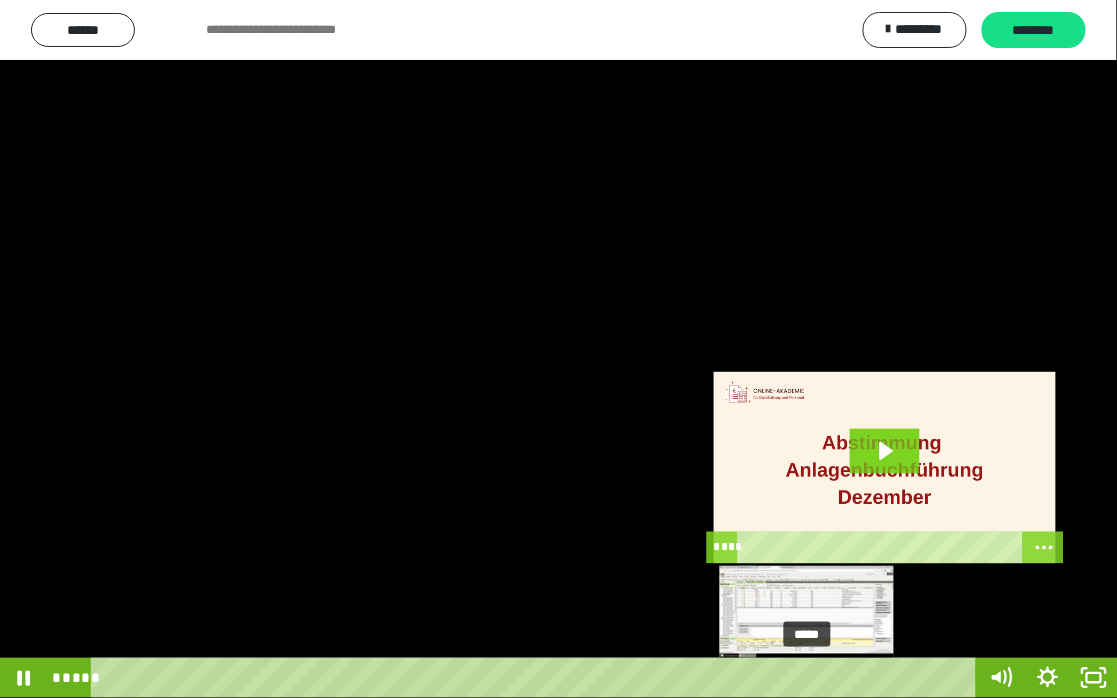 click on "*****" at bounding box center [538, 678] 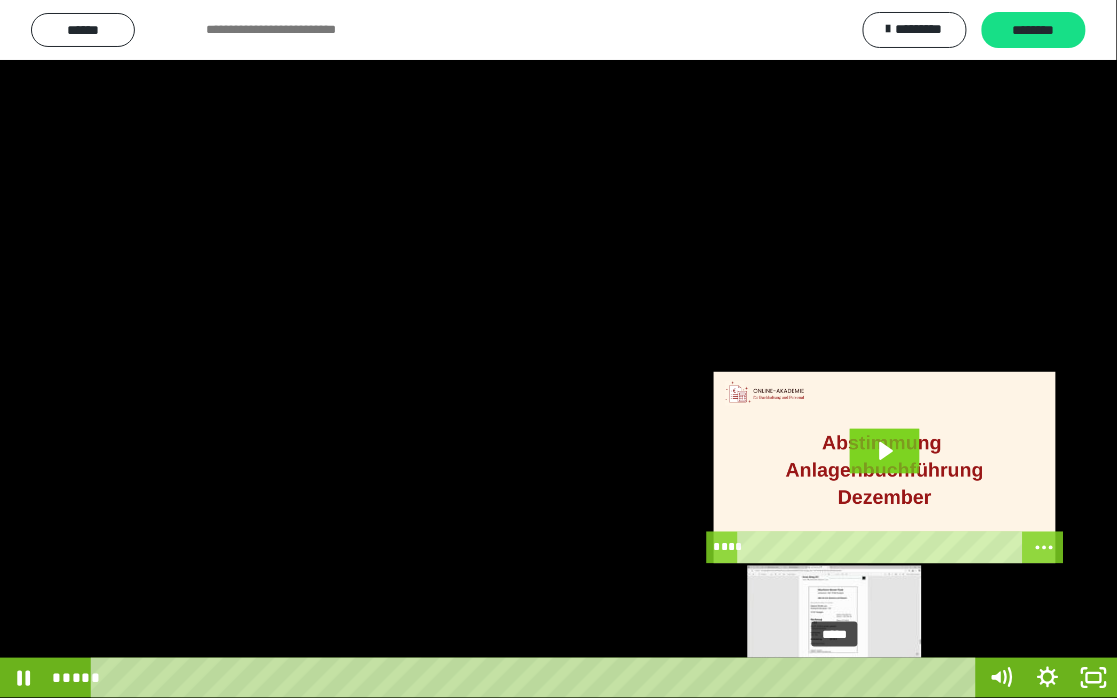 click on "*****" at bounding box center [538, 678] 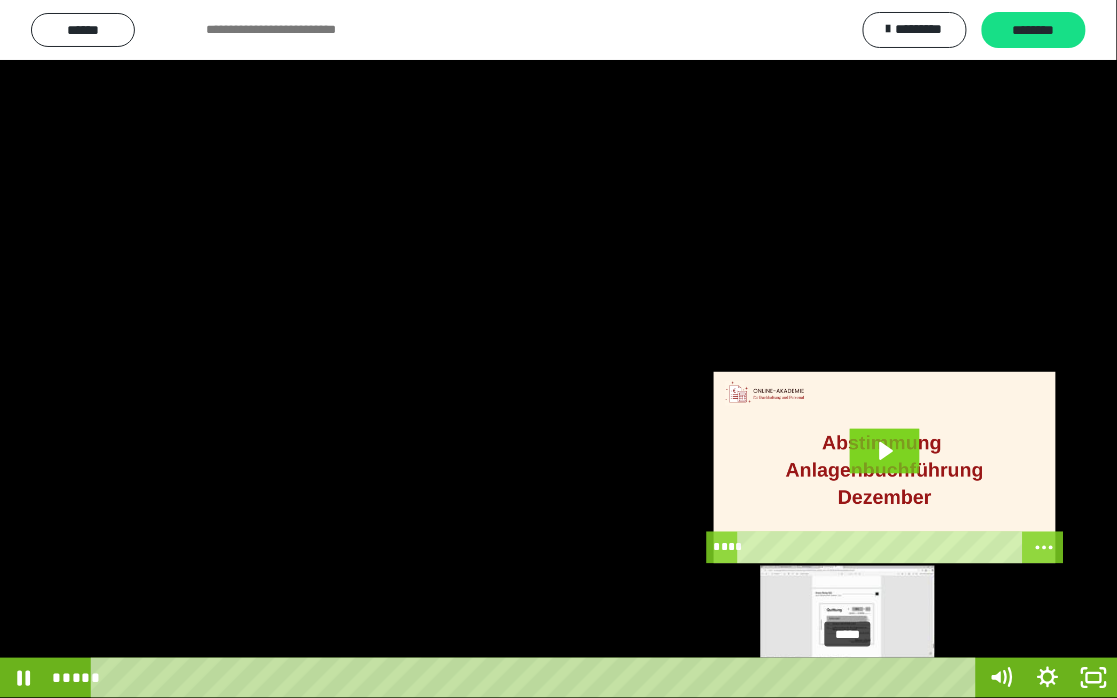click on "*****" at bounding box center (538, 678) 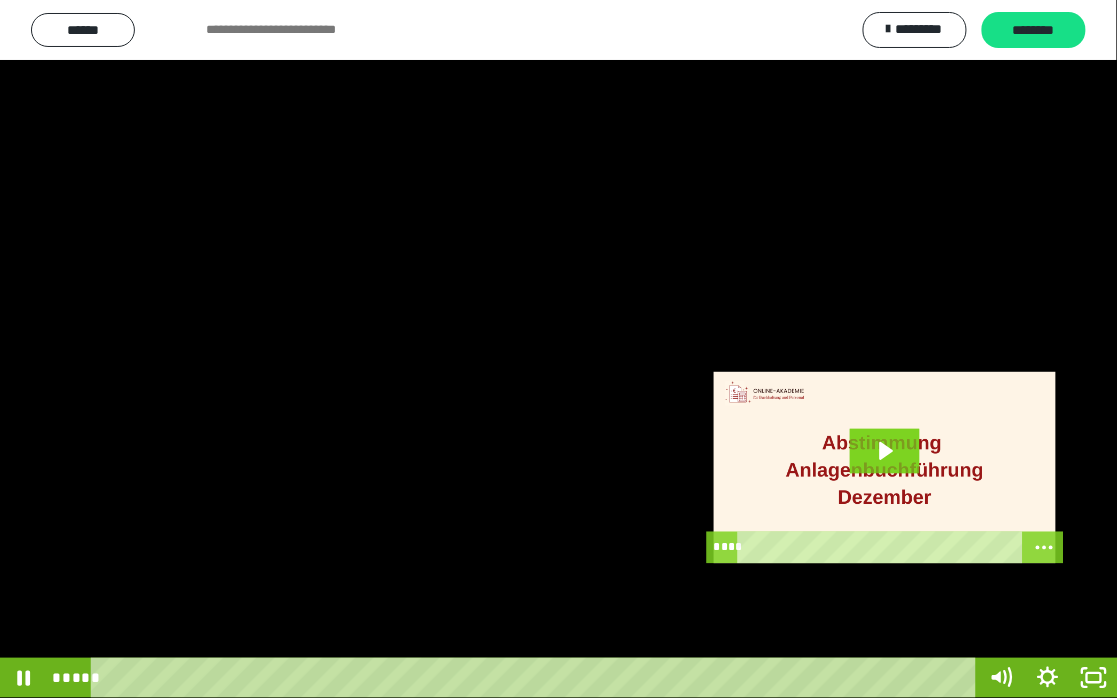click at bounding box center (559, 349) 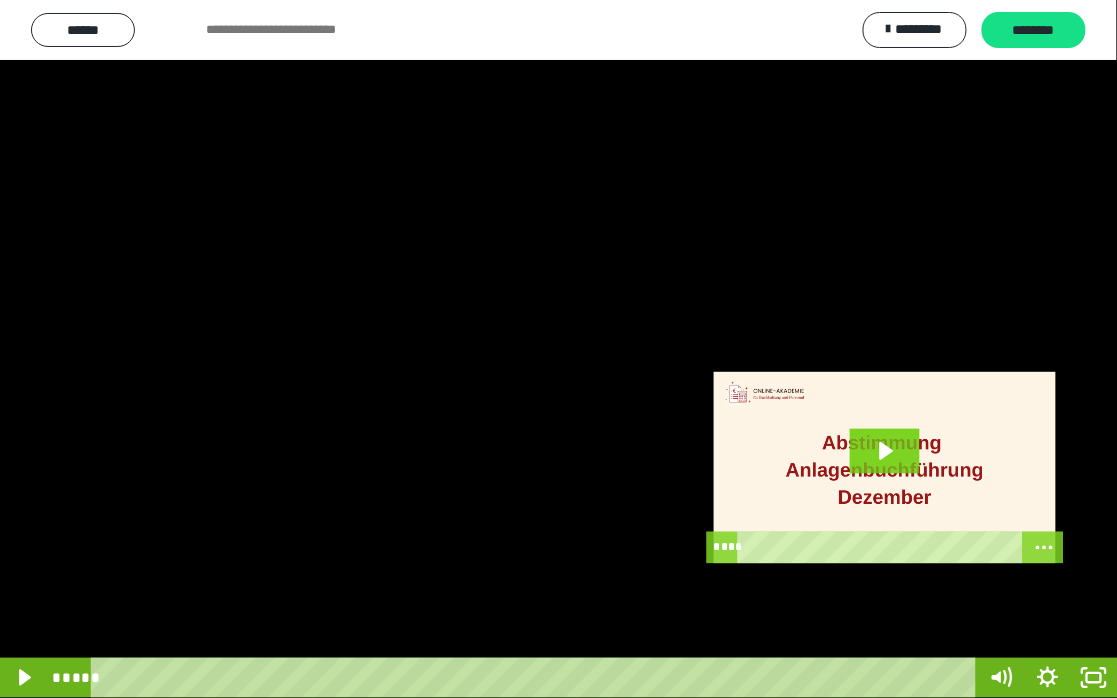 click at bounding box center (559, 349) 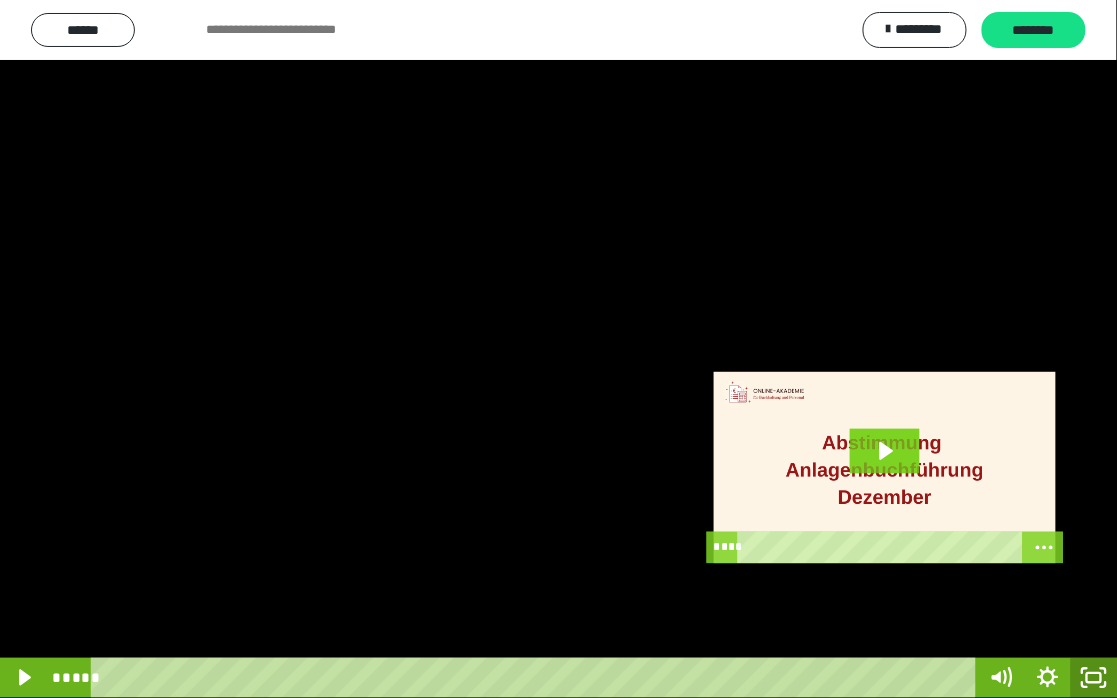 click 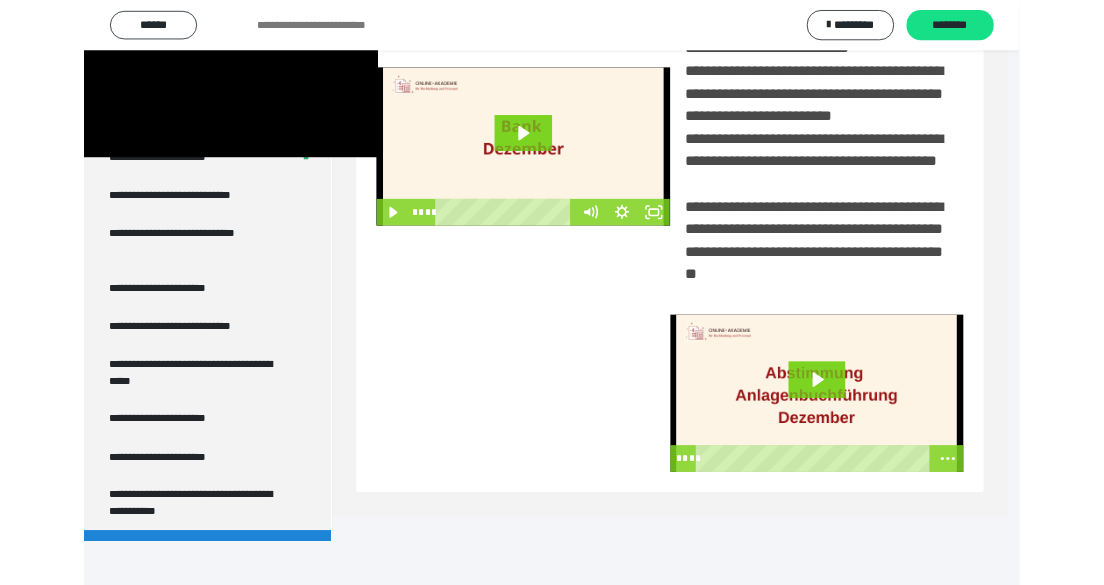scroll, scrollTop: 3931, scrollLeft: 0, axis: vertical 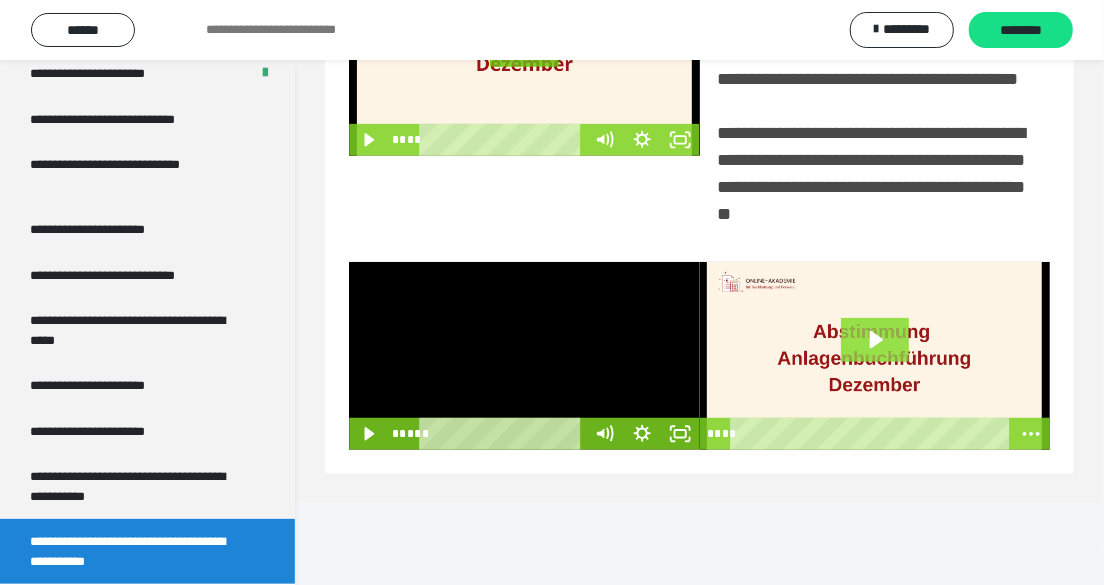 click 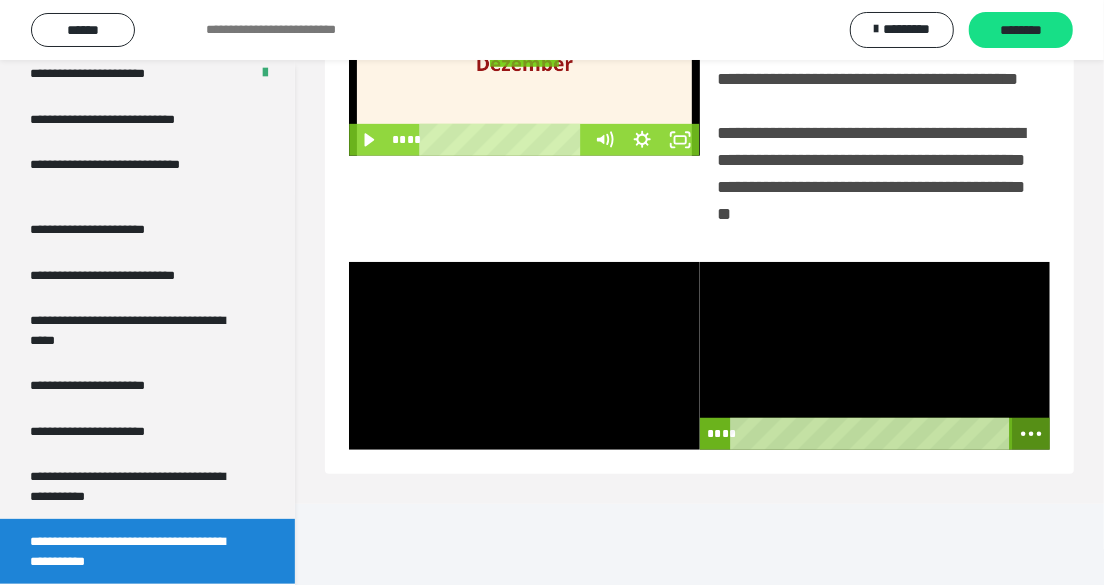 click 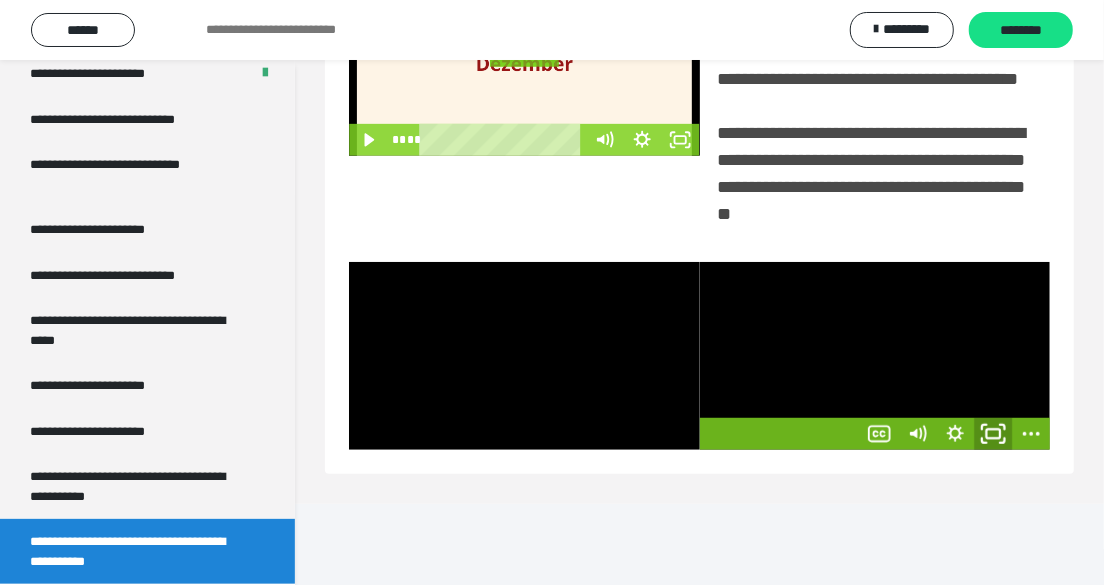 click 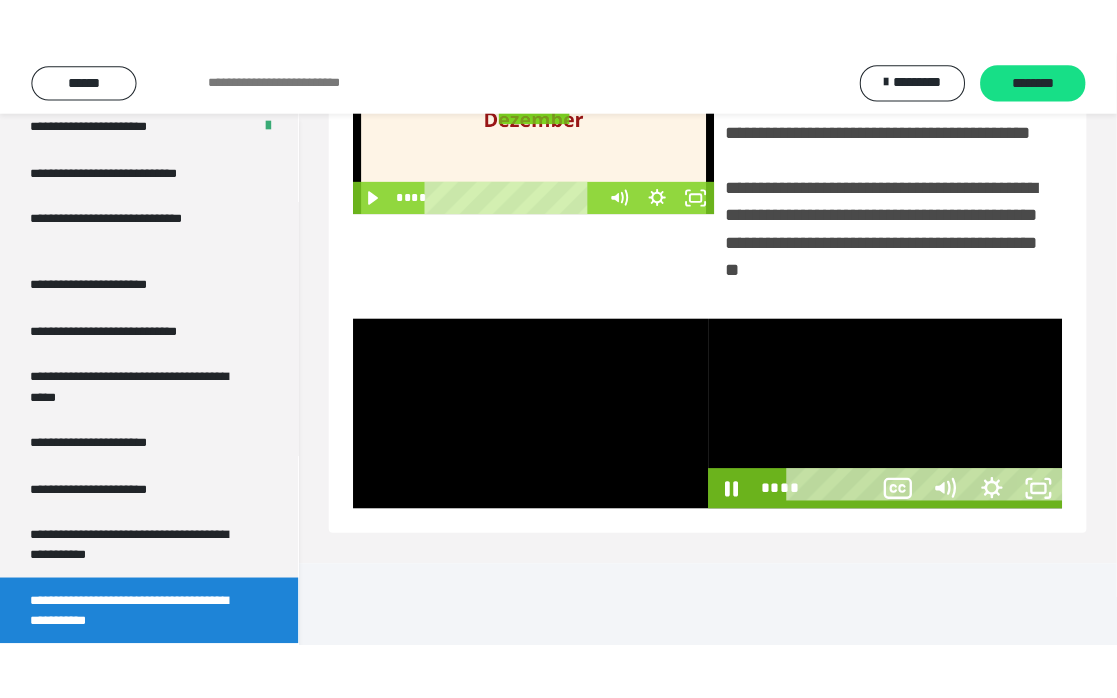 scroll, scrollTop: 362, scrollLeft: 0, axis: vertical 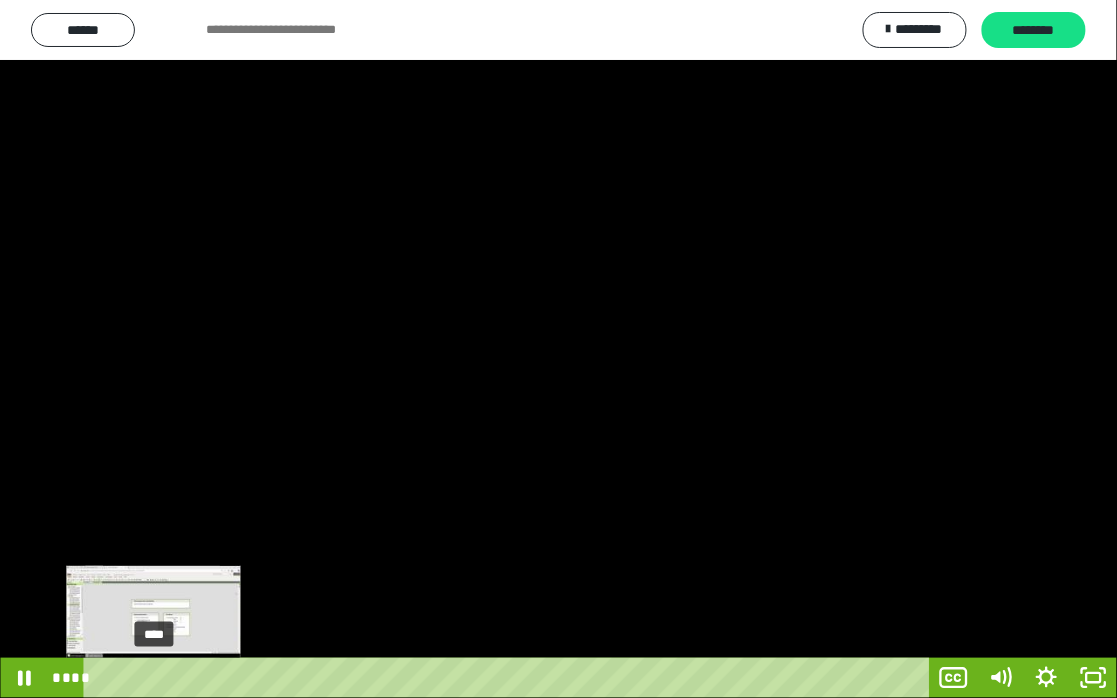 click on "****" at bounding box center [510, 678] 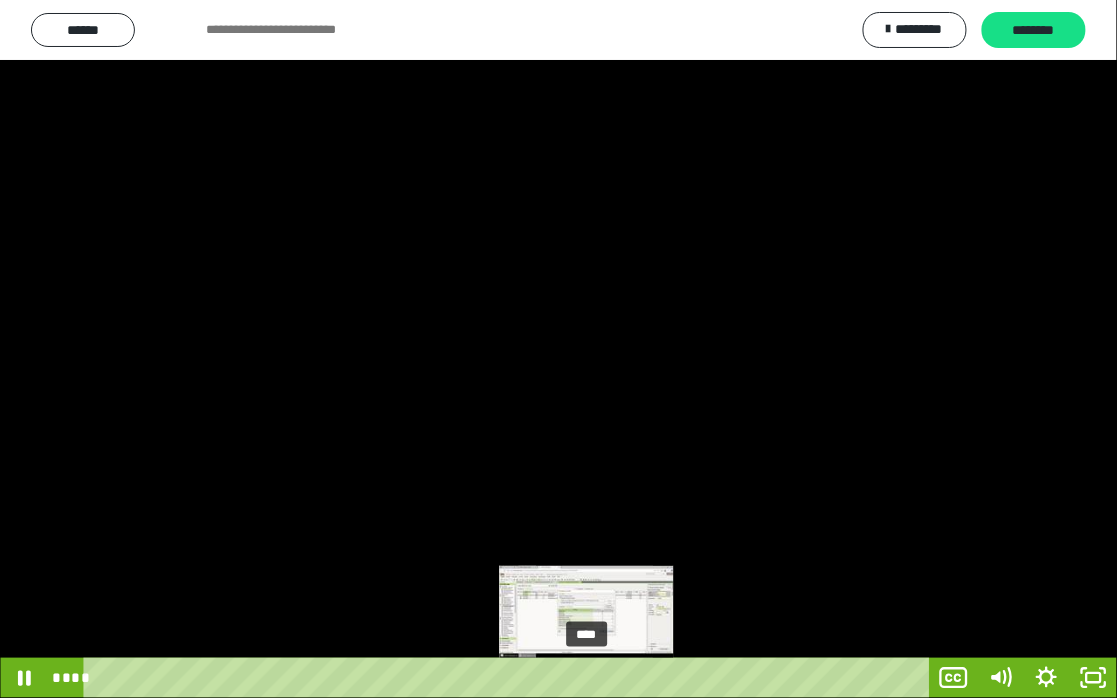 click on "****" at bounding box center (510, 678) 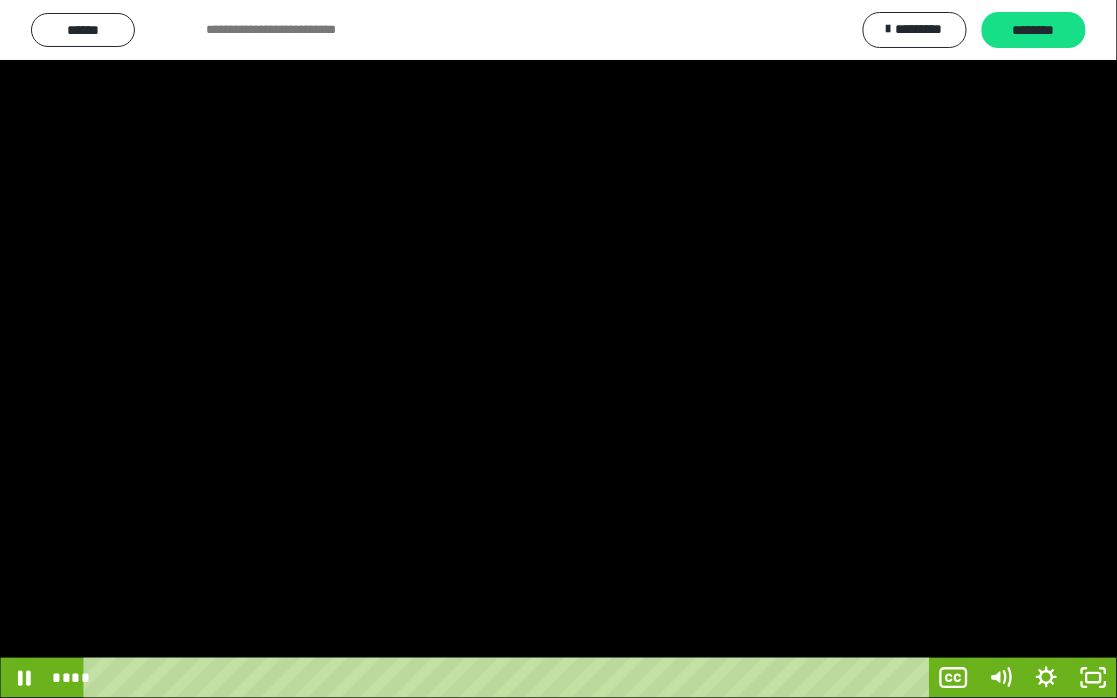 click at bounding box center [558, 349] 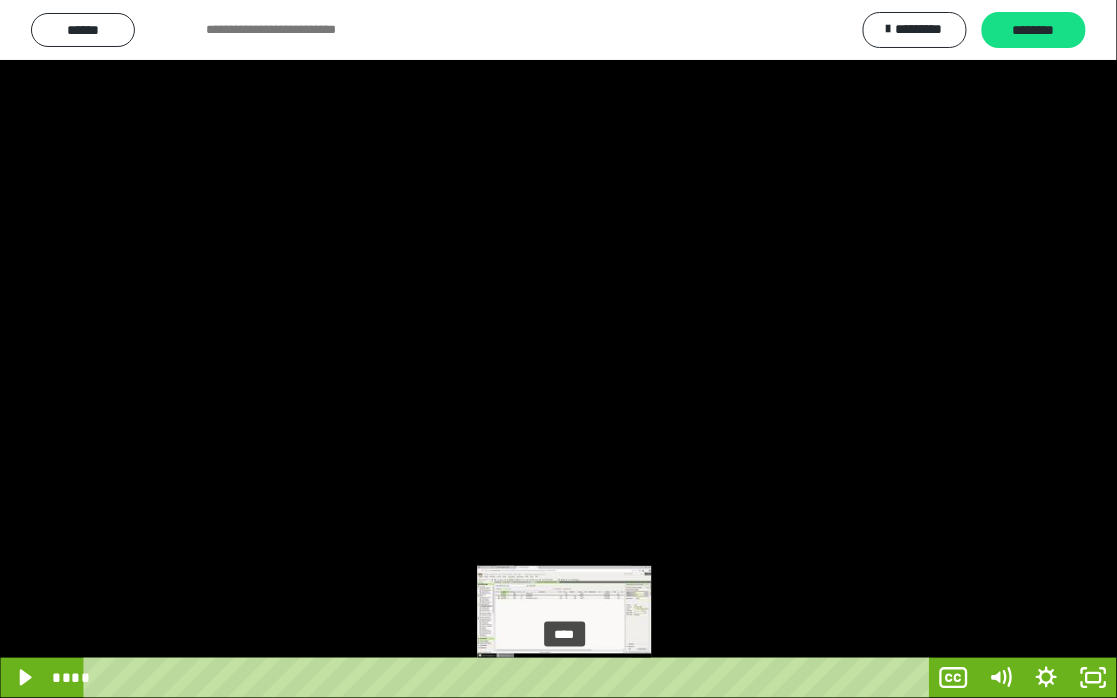 click on "****" at bounding box center [510, 678] 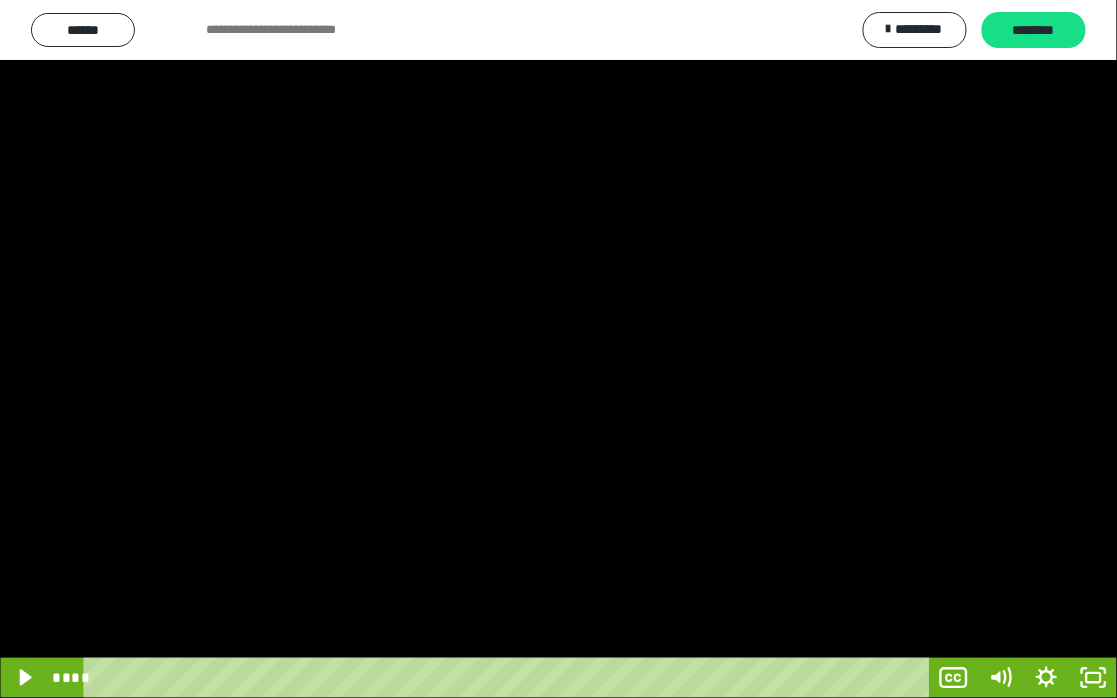 click at bounding box center [558, 349] 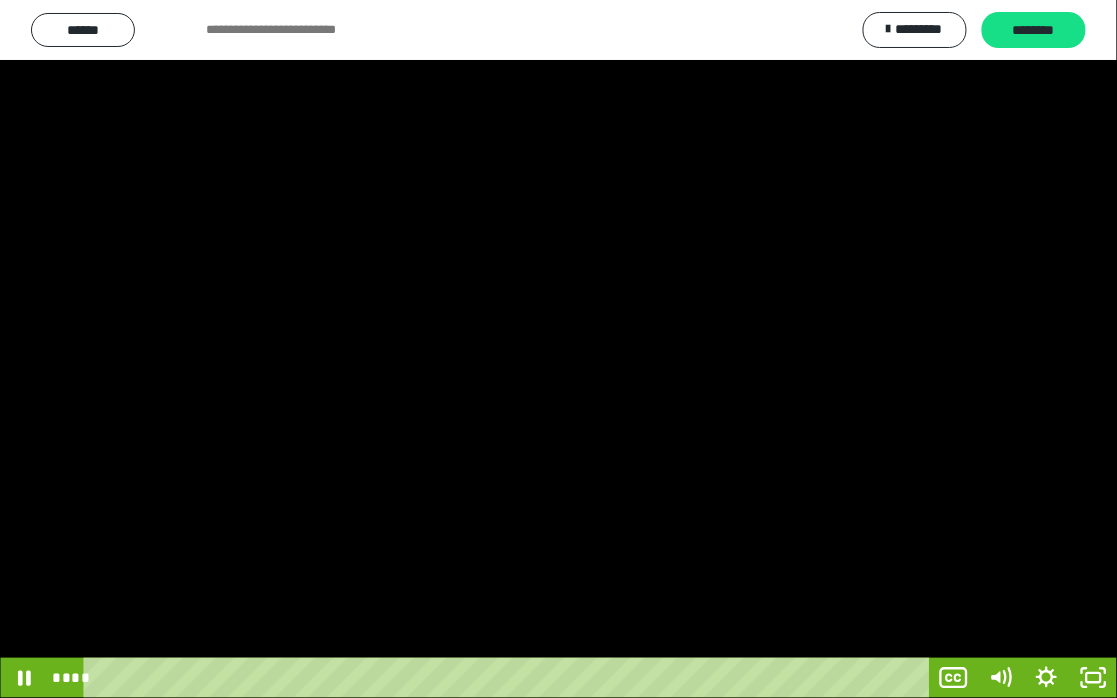 click at bounding box center [558, 349] 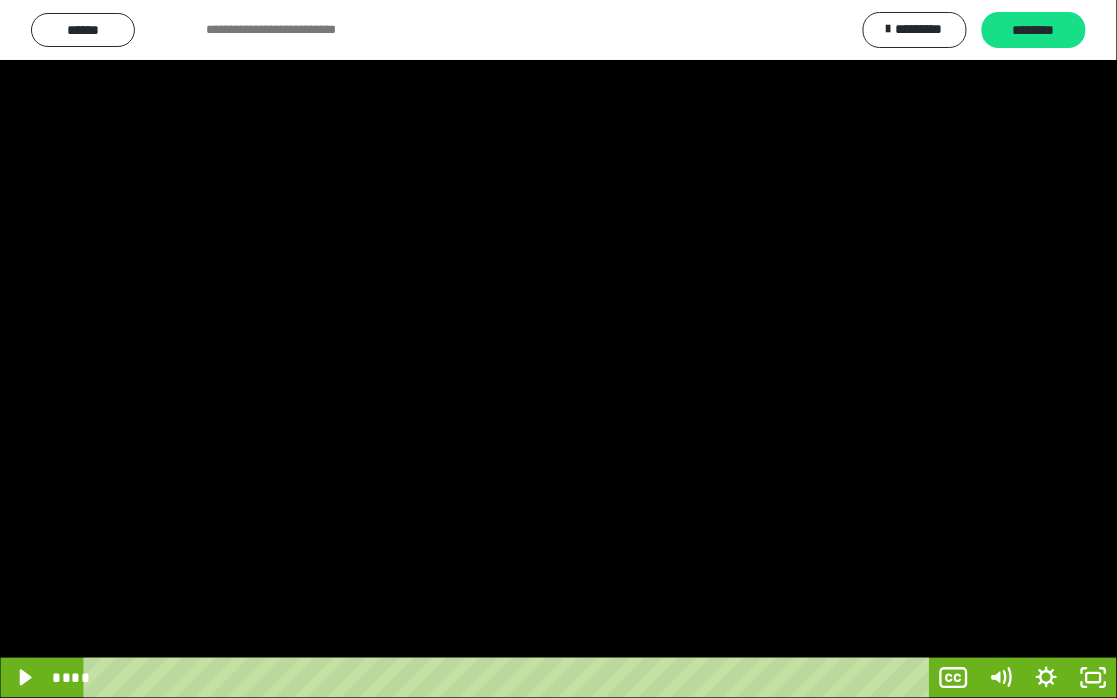 click at bounding box center (558, 349) 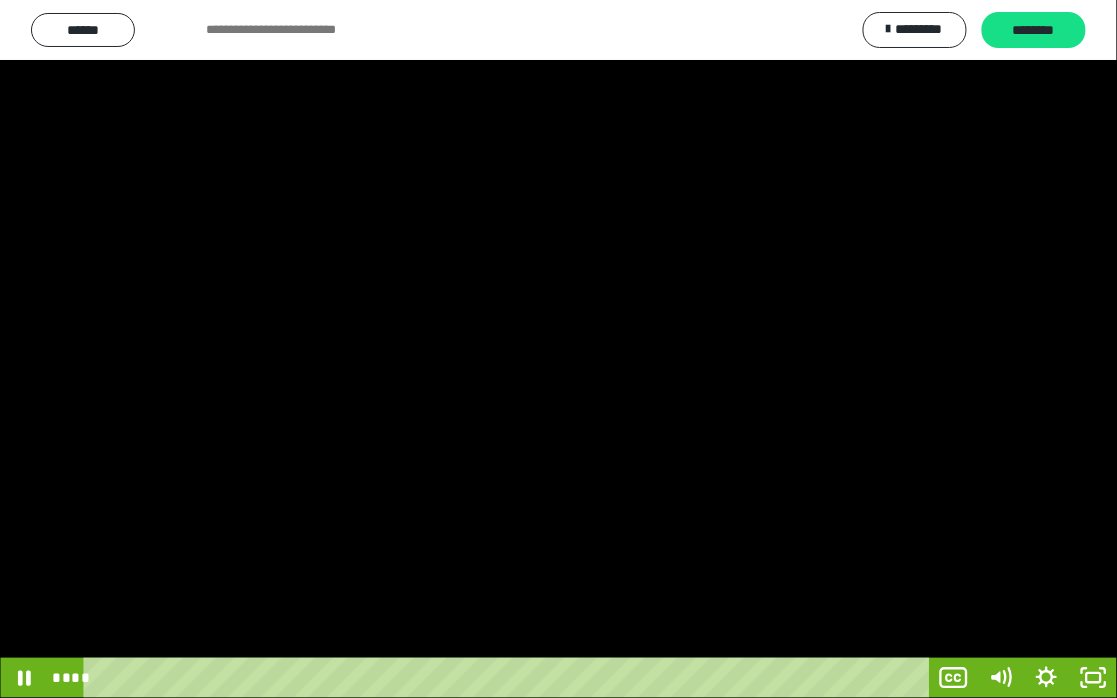 click at bounding box center [558, 349] 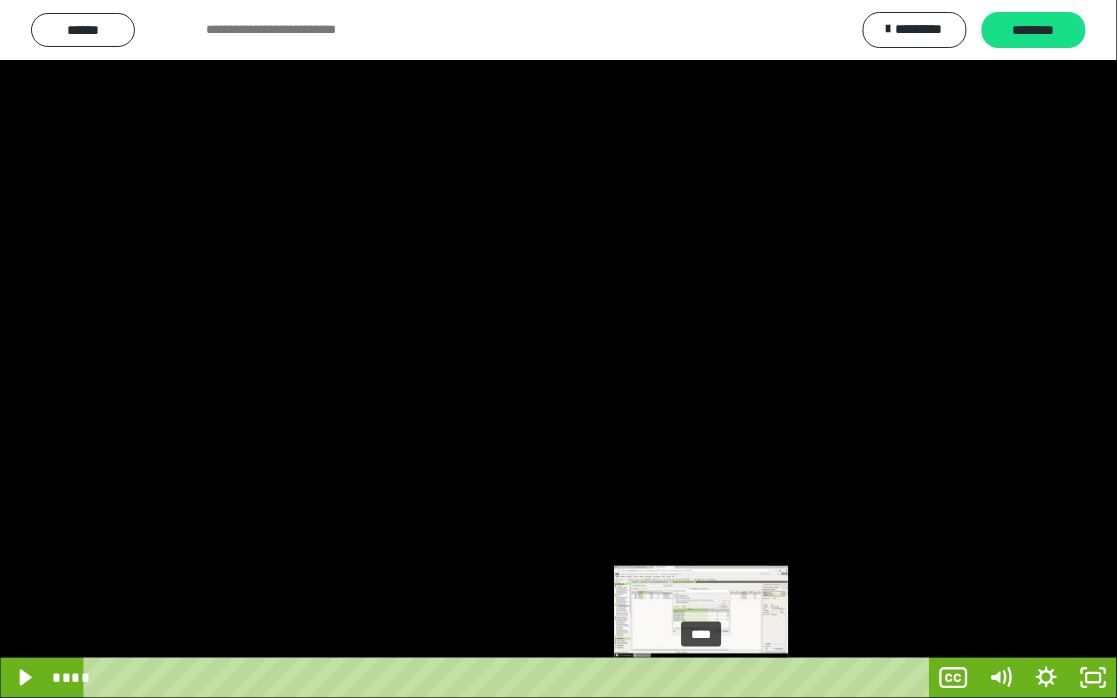 click on "****" at bounding box center [510, 678] 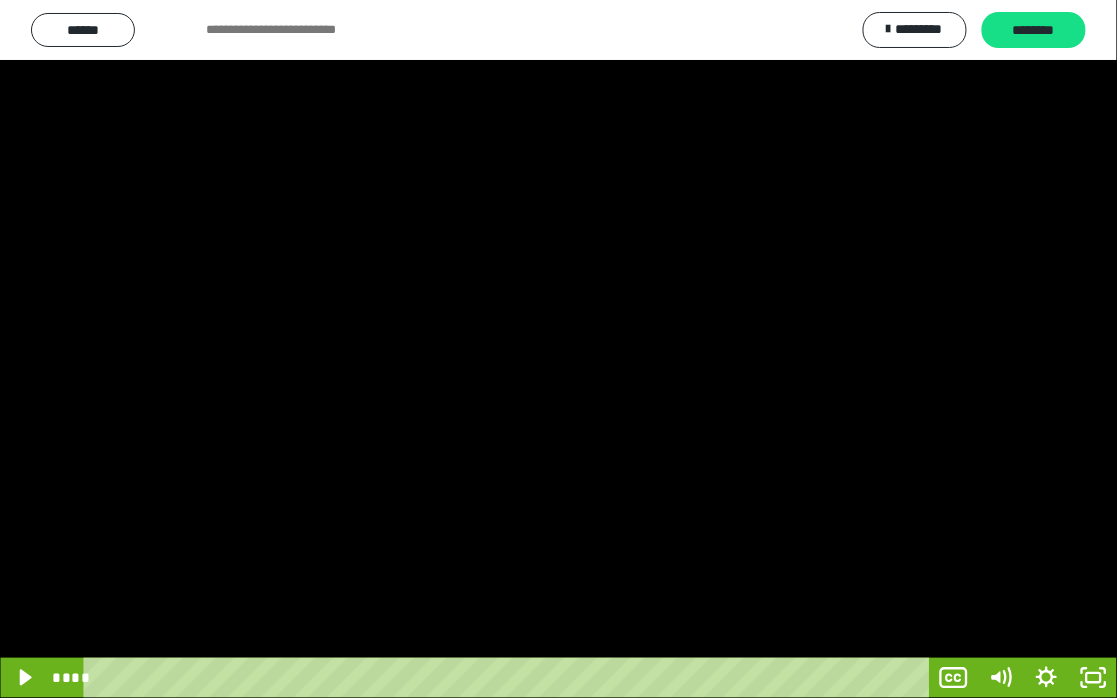 click at bounding box center (558, 349) 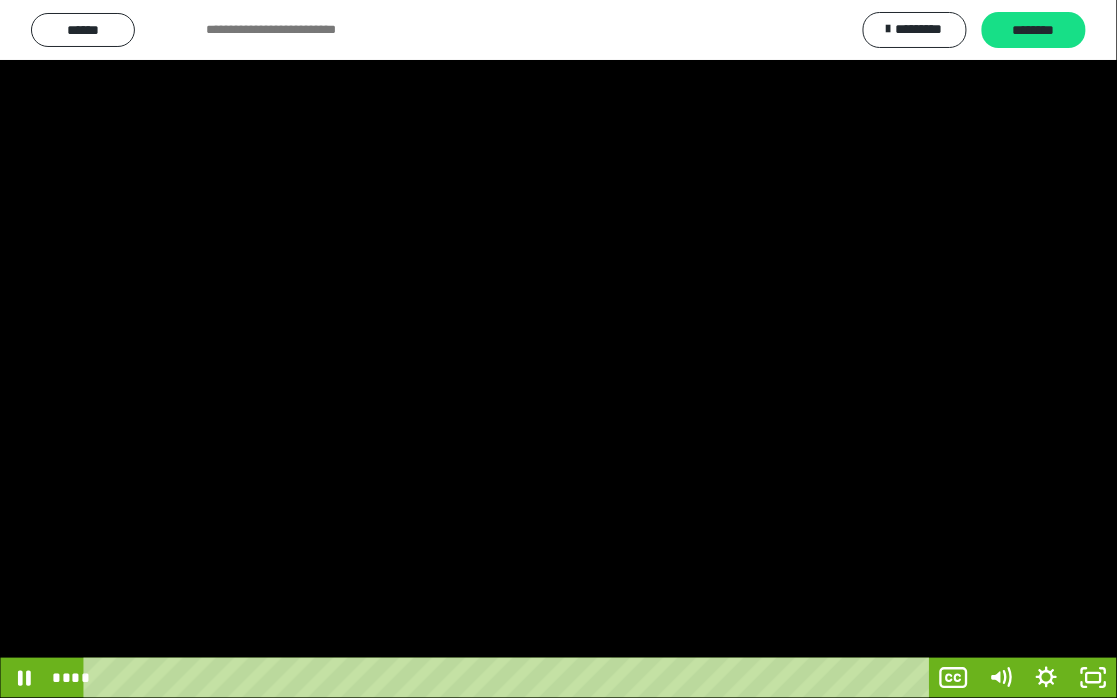 click at bounding box center [558, 349] 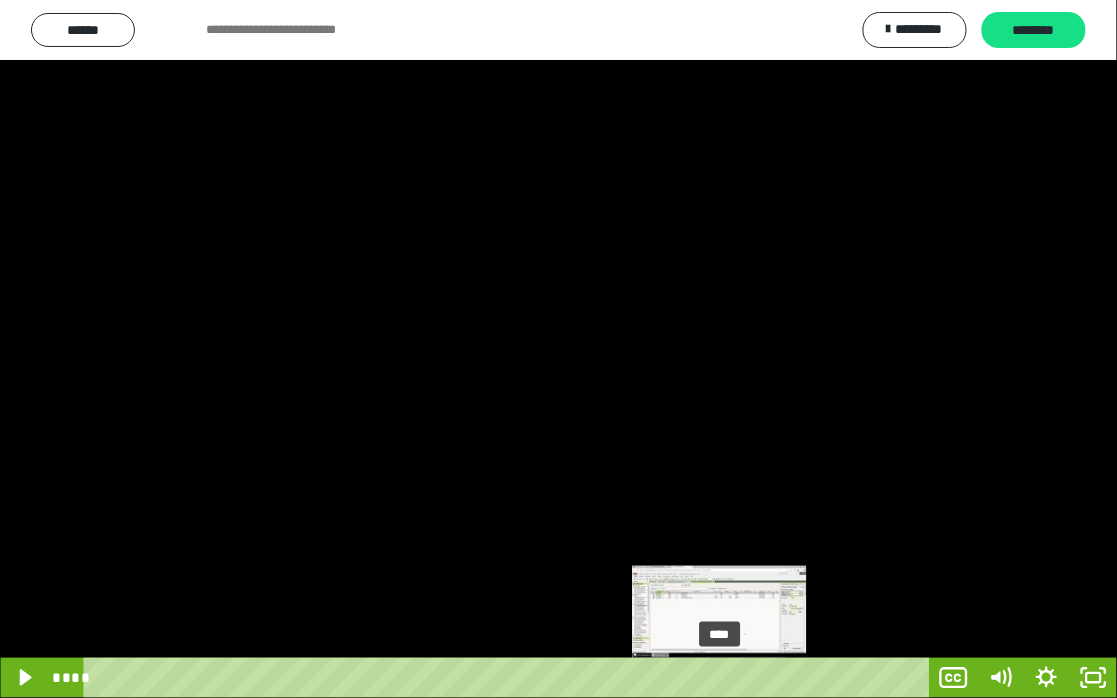 click on "****" at bounding box center (510, 678) 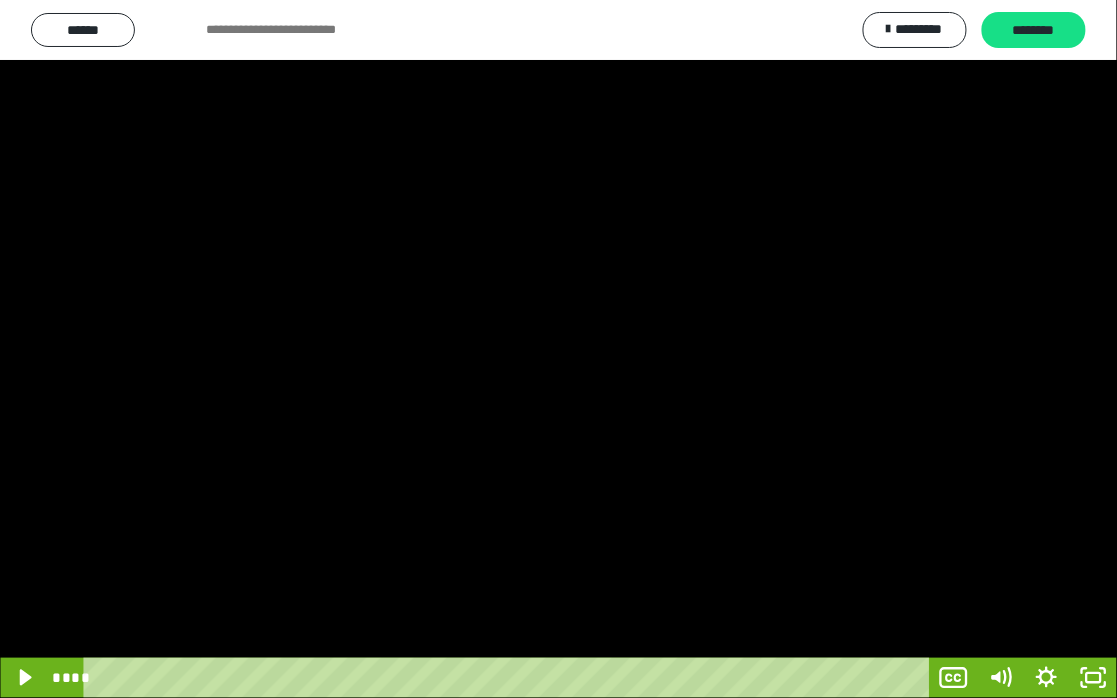 click at bounding box center (558, 349) 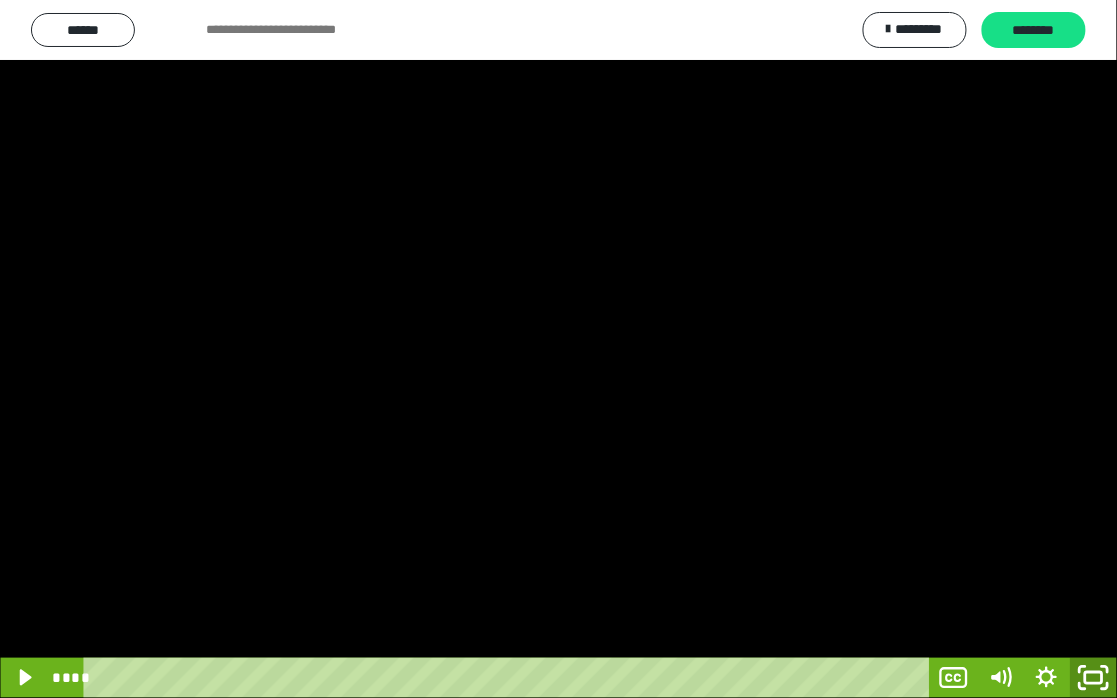 click 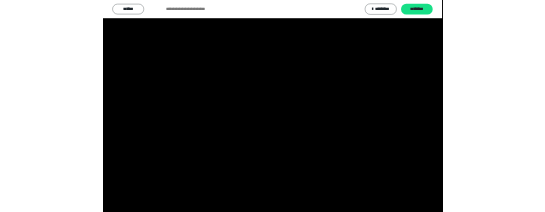 scroll, scrollTop: 3931, scrollLeft: 0, axis: vertical 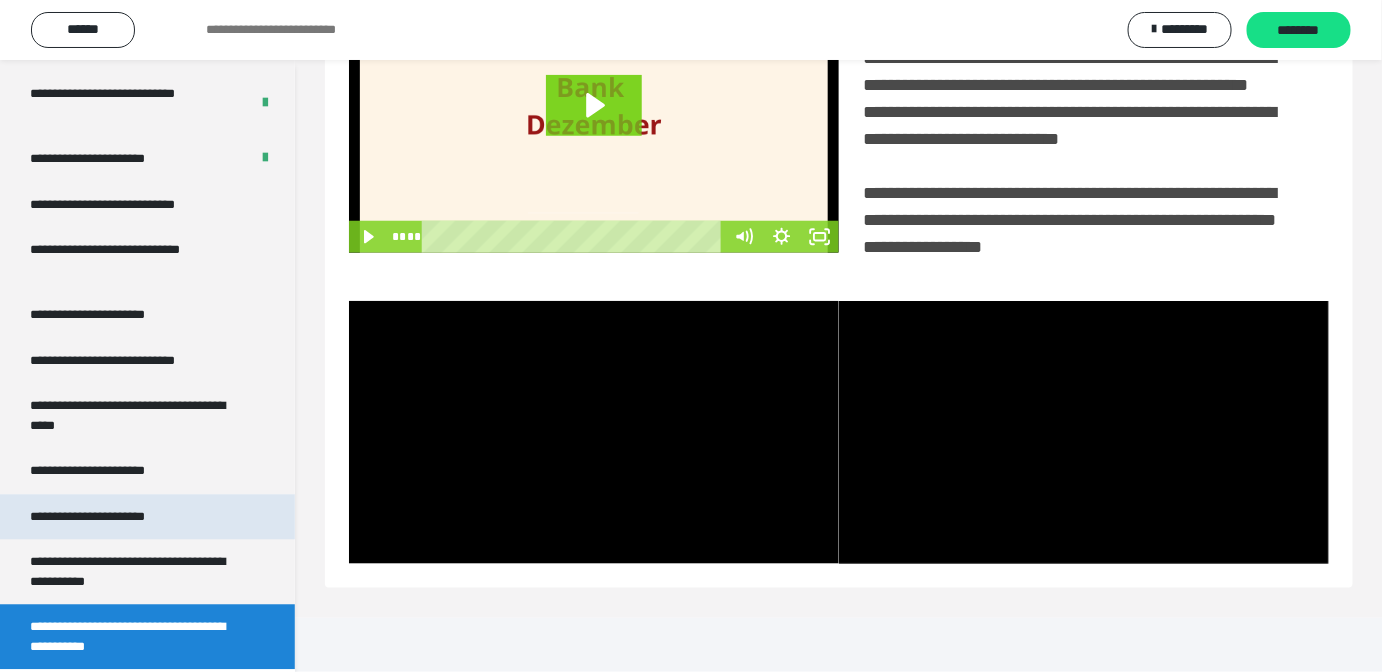 click on "**********" at bounding box center [147, 518] 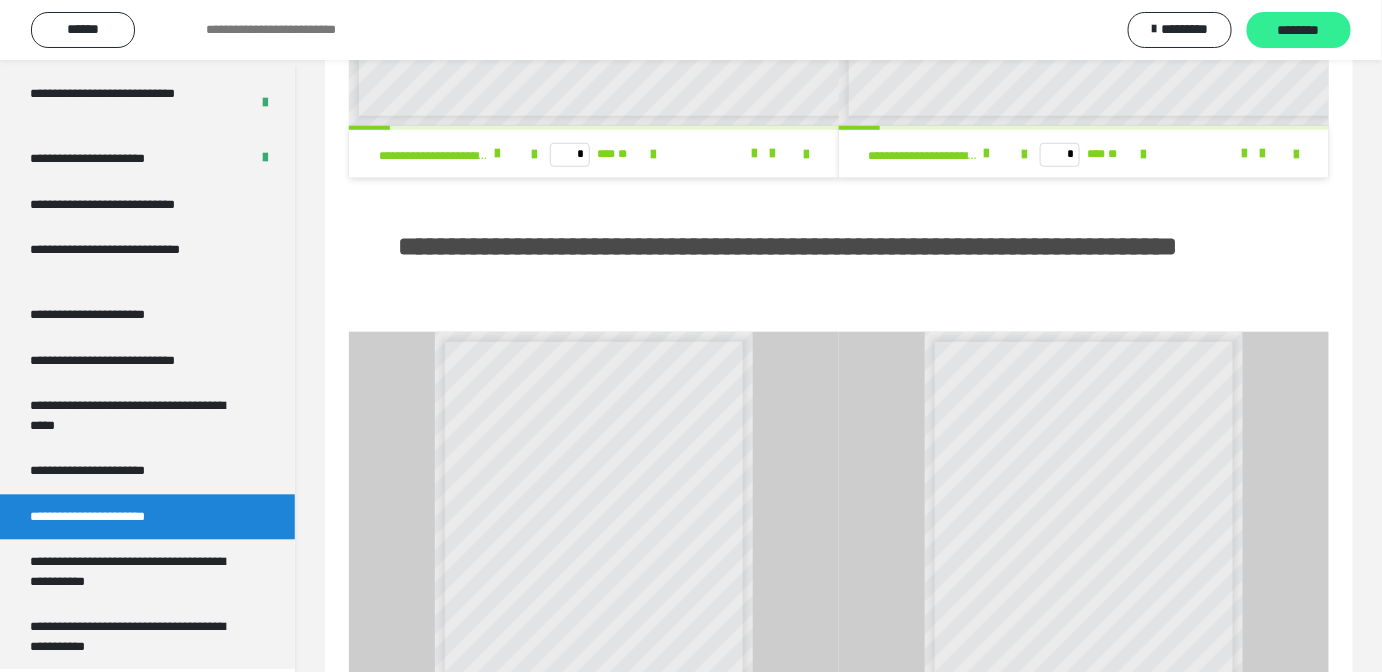 click on "********" at bounding box center (1299, 31) 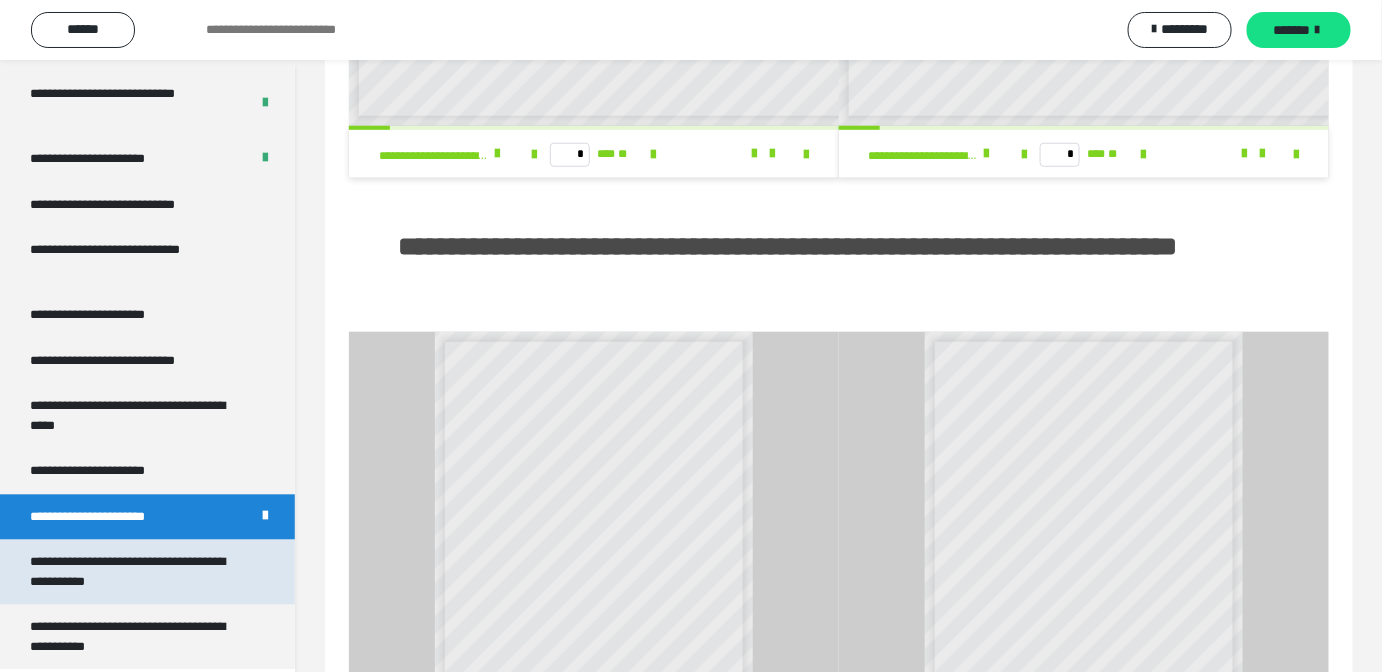 click on "**********" at bounding box center [147, 572] 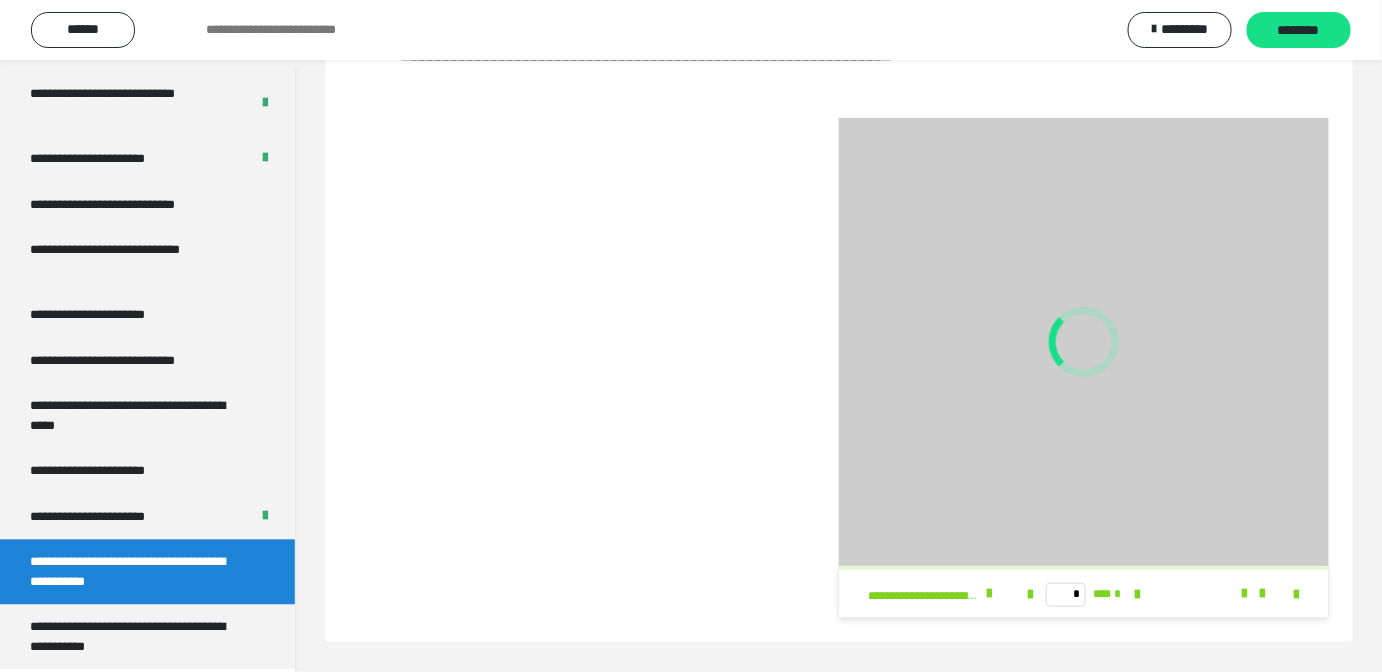 scroll, scrollTop: 230, scrollLeft: 0, axis: vertical 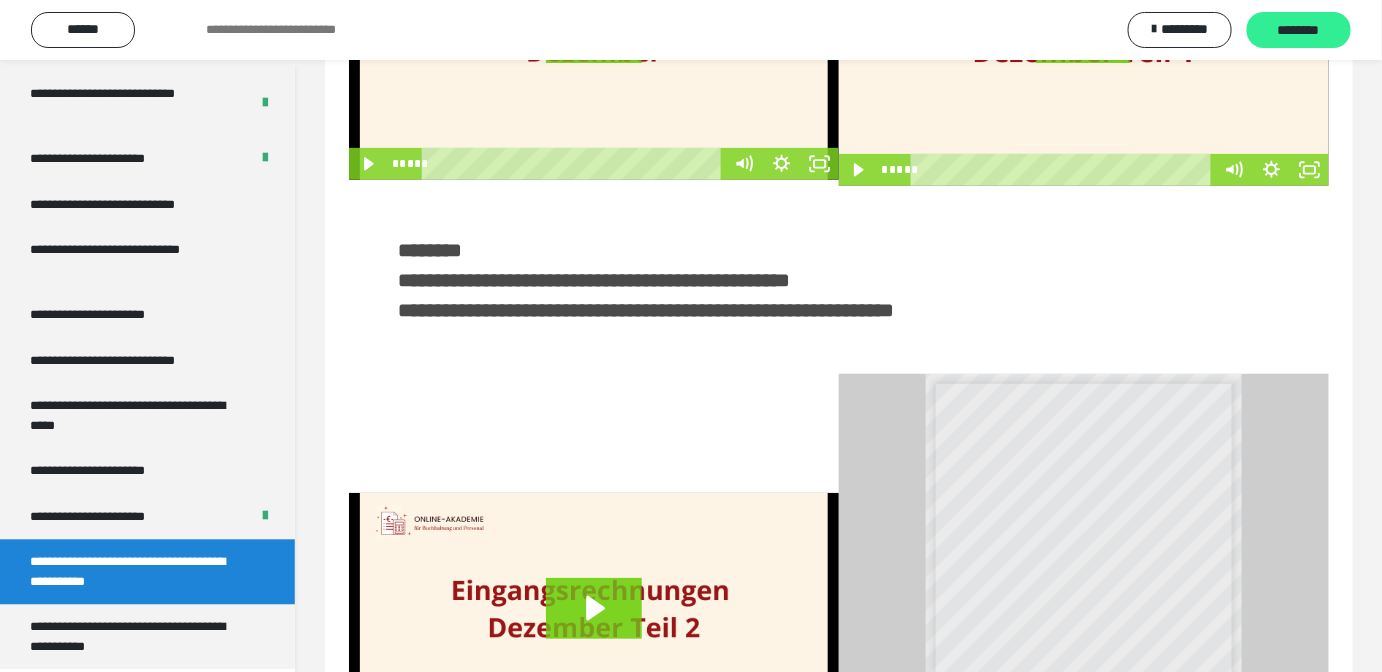 click on "********" at bounding box center [1299, 31] 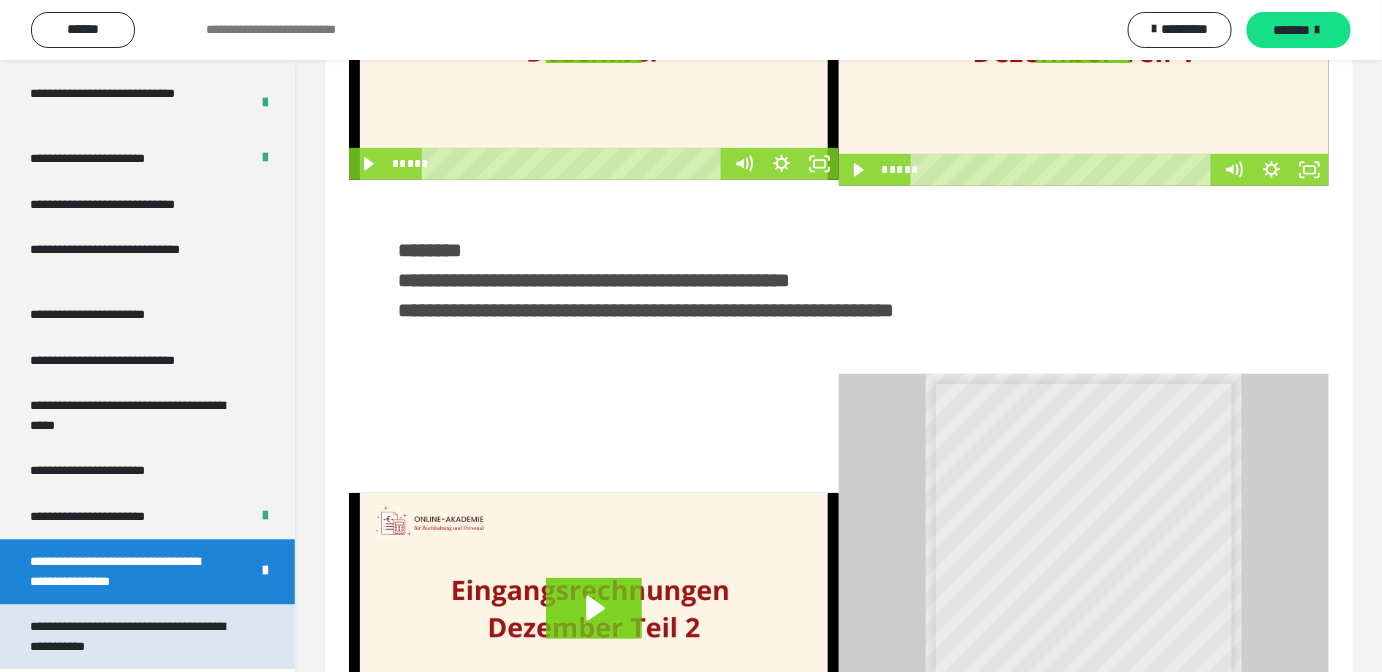 click on "**********" at bounding box center [147, 637] 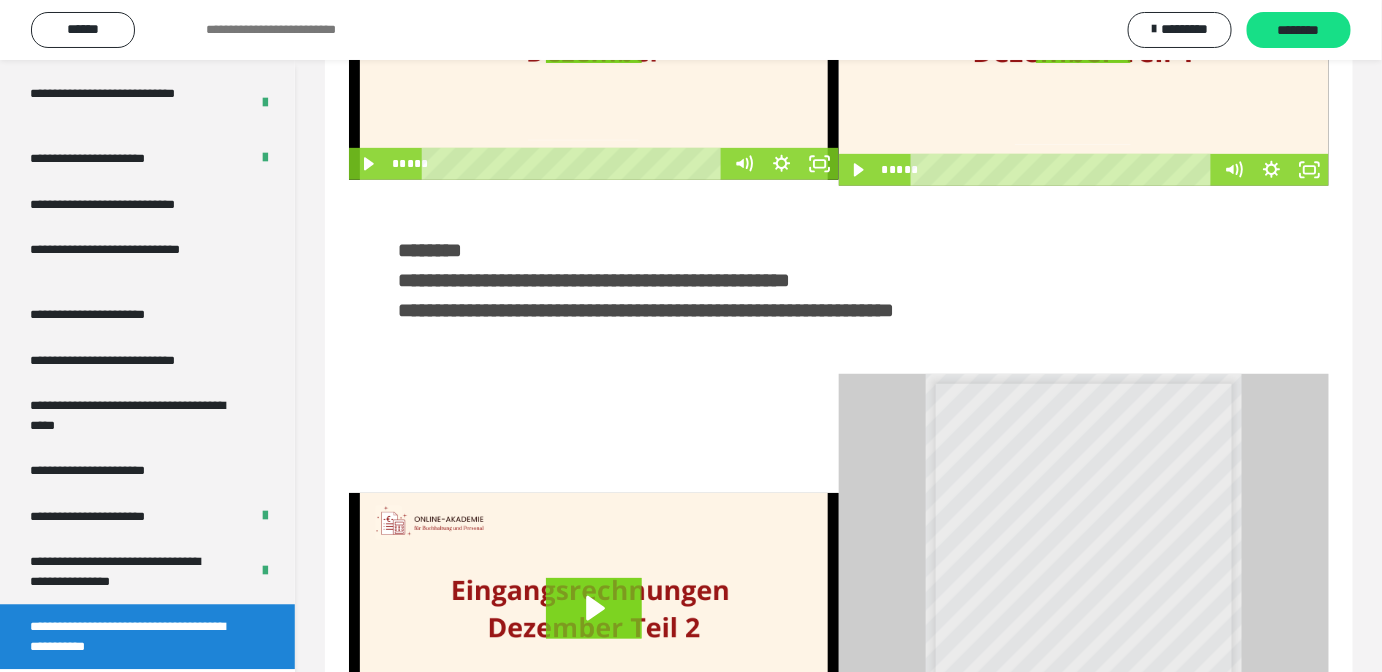 scroll, scrollTop: 60, scrollLeft: 0, axis: vertical 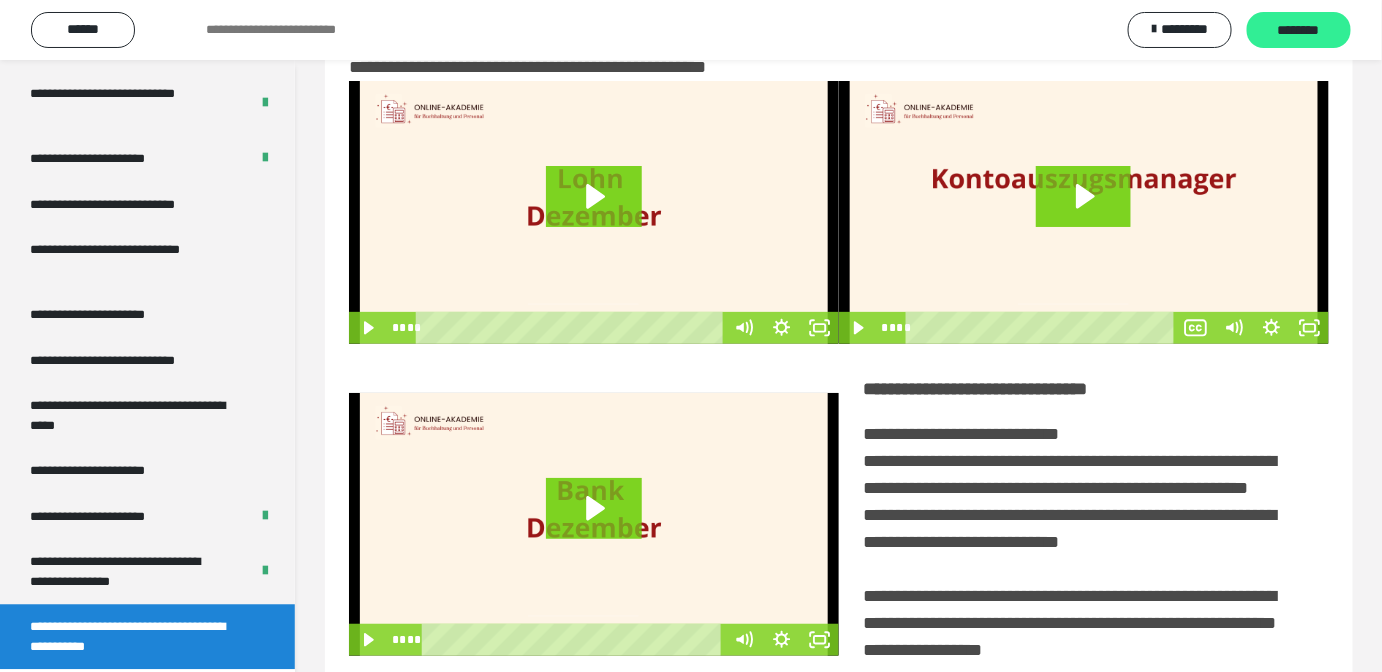 click on "********" at bounding box center [1299, 31] 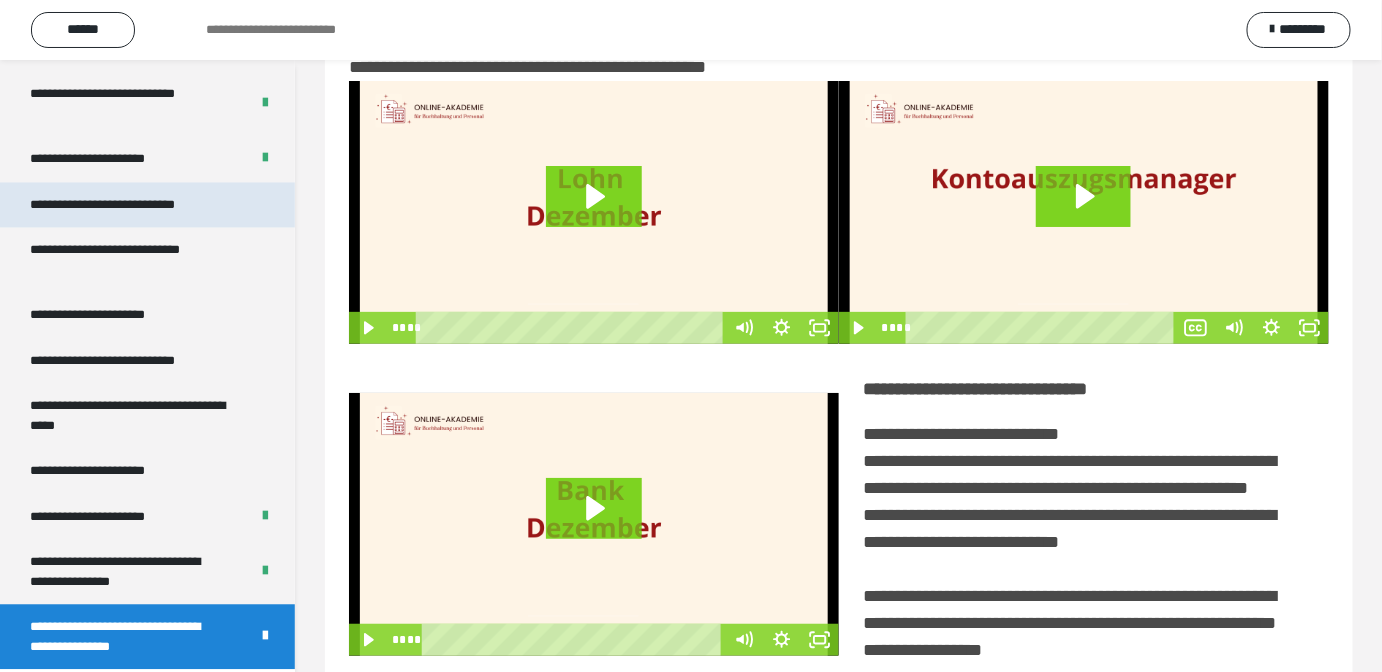 click on "**********" at bounding box center (147, 206) 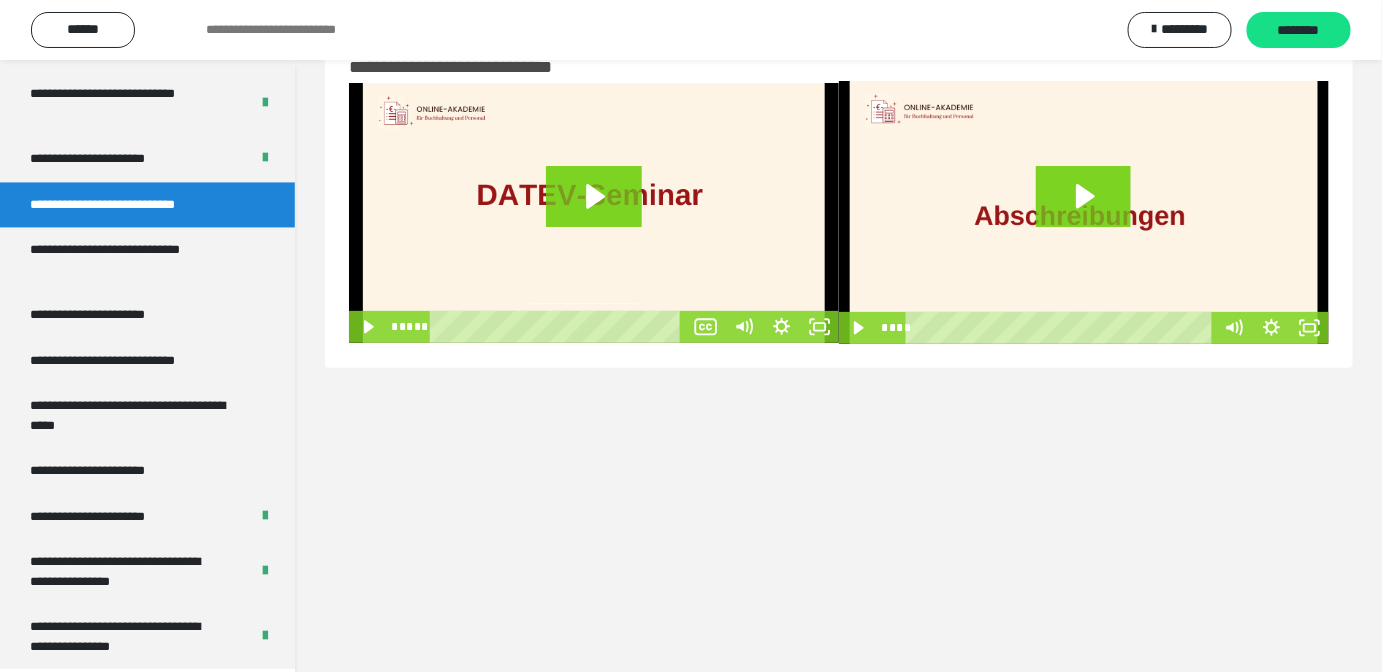 click on "**********" at bounding box center (147, 206) 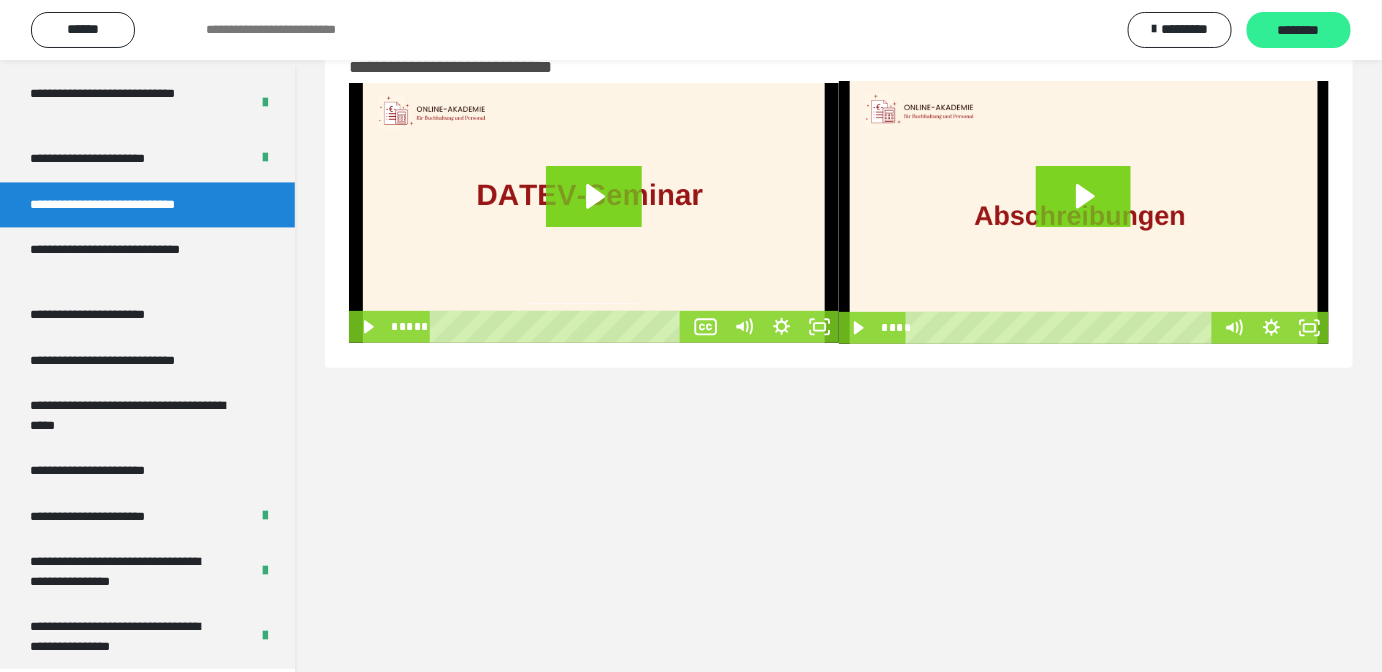 click on "********" at bounding box center [1299, 31] 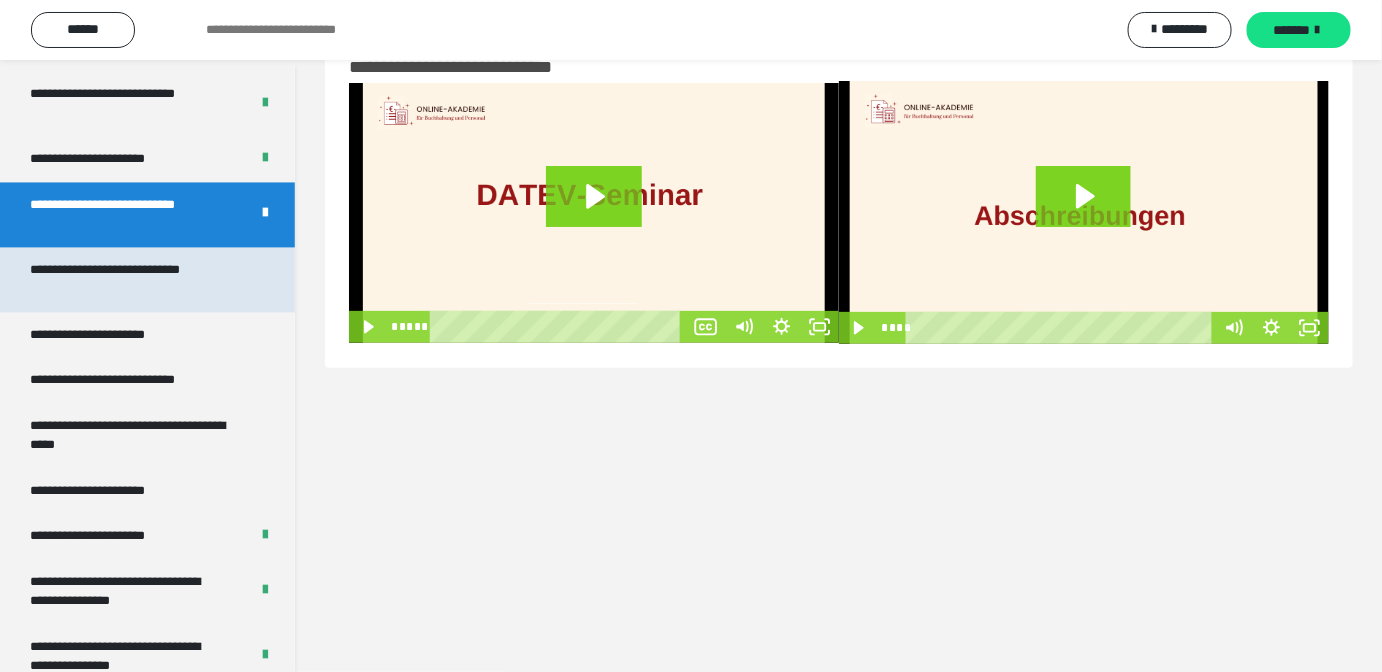 click on "**********" at bounding box center [132, 280] 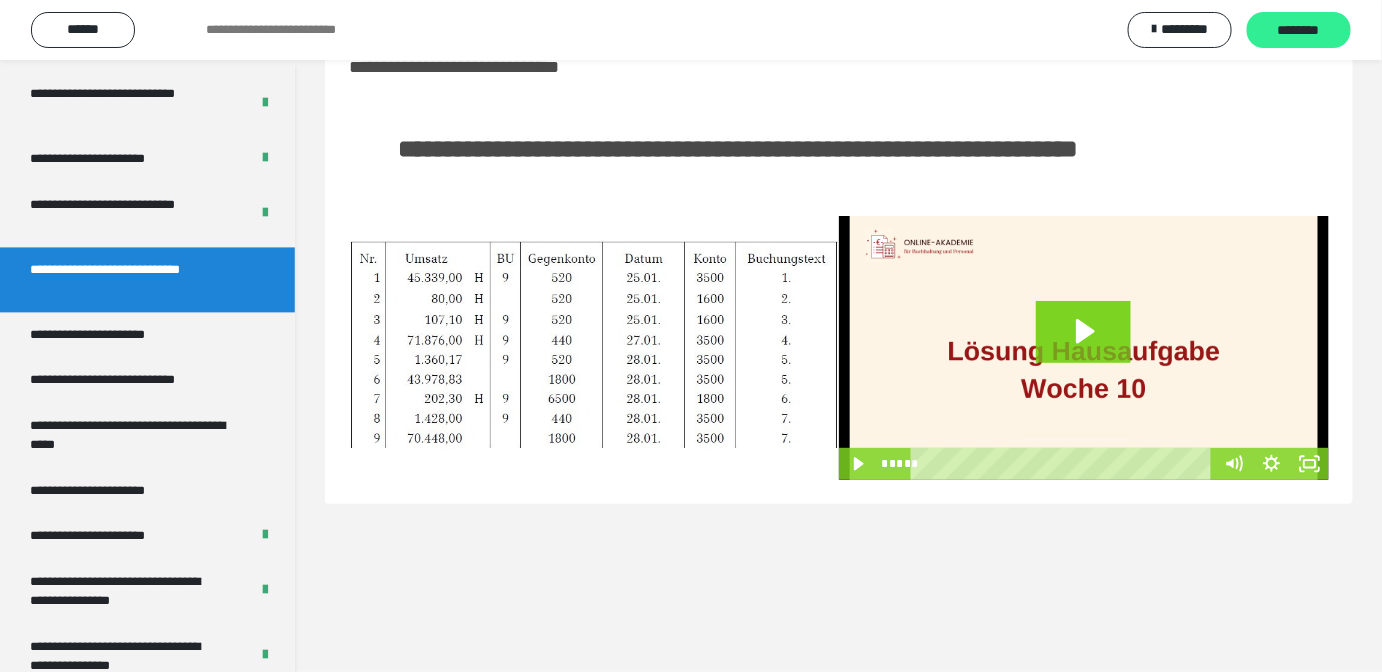click on "********" at bounding box center (1299, 31) 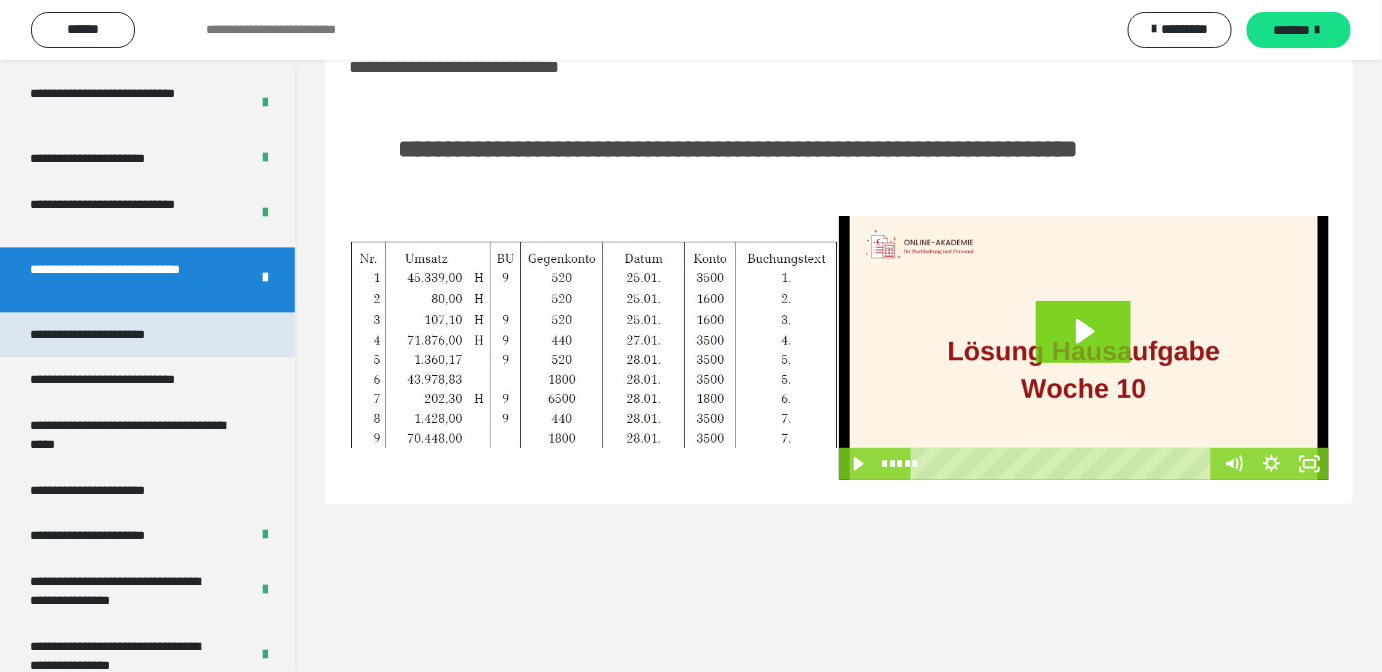 click on "**********" at bounding box center (147, 336) 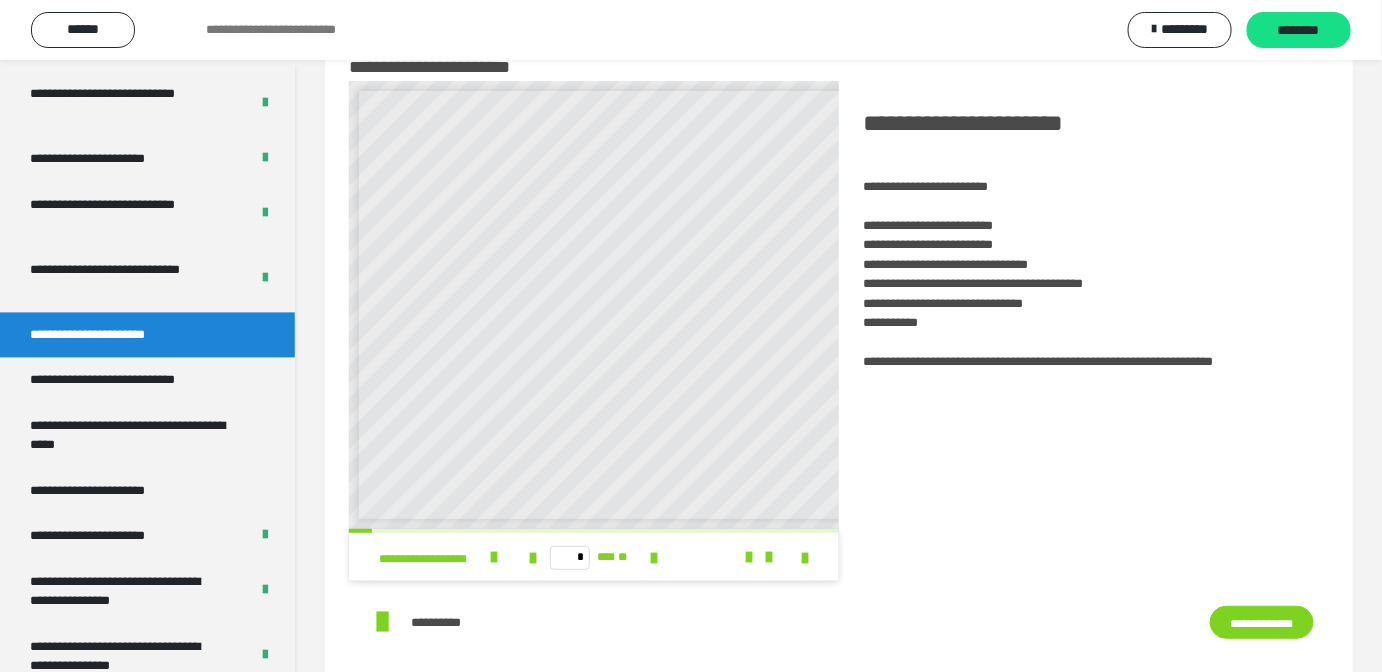 scroll, scrollTop: 6, scrollLeft: 0, axis: vertical 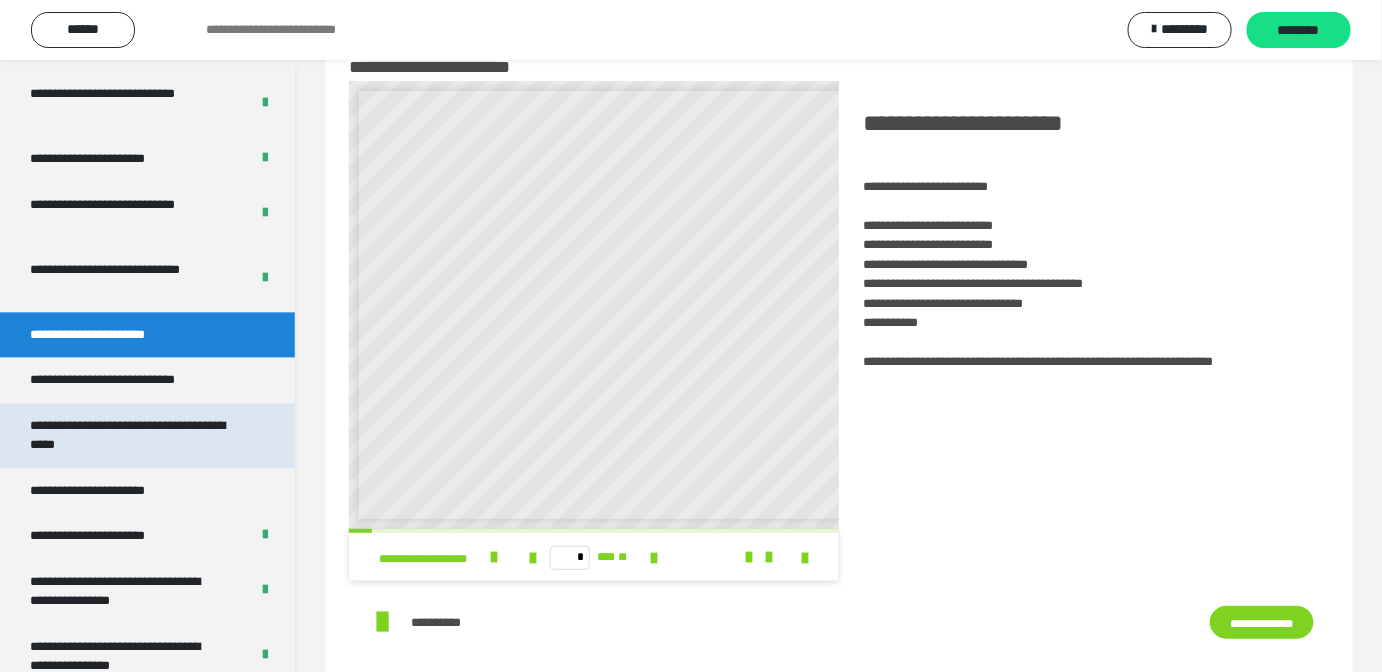 click on "**********" at bounding box center (132, 436) 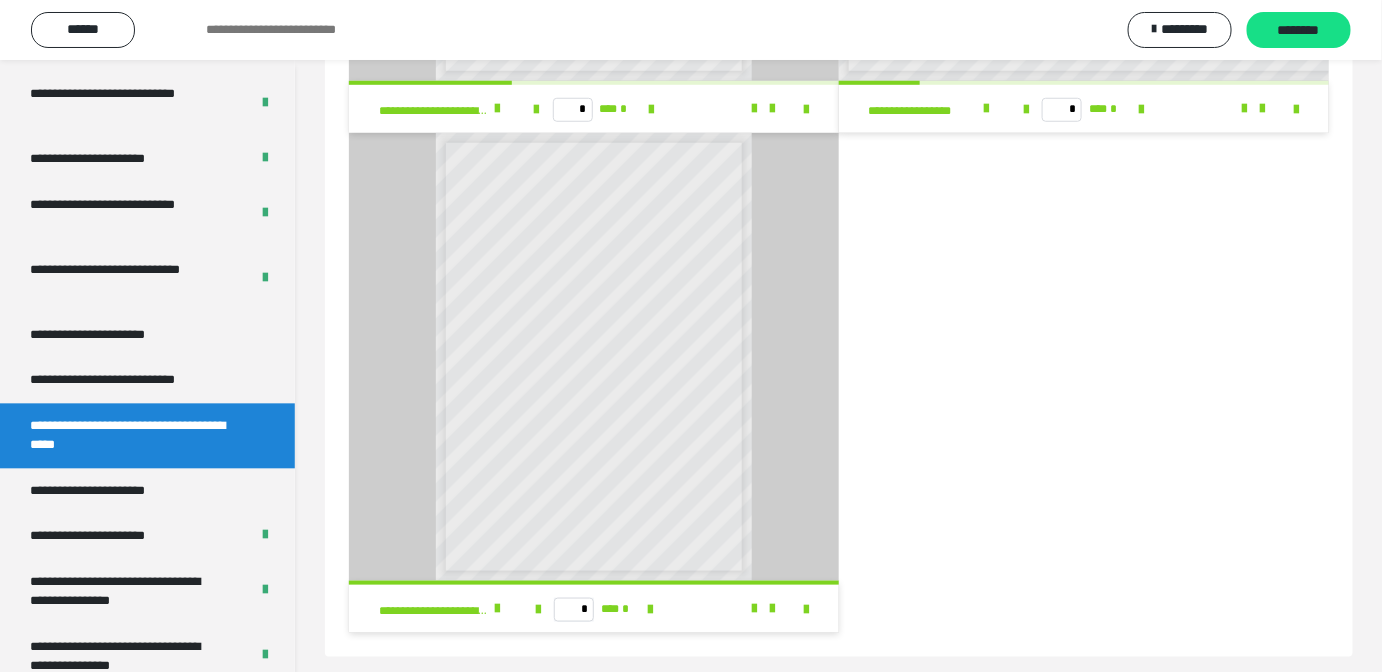 scroll, scrollTop: 522, scrollLeft: 0, axis: vertical 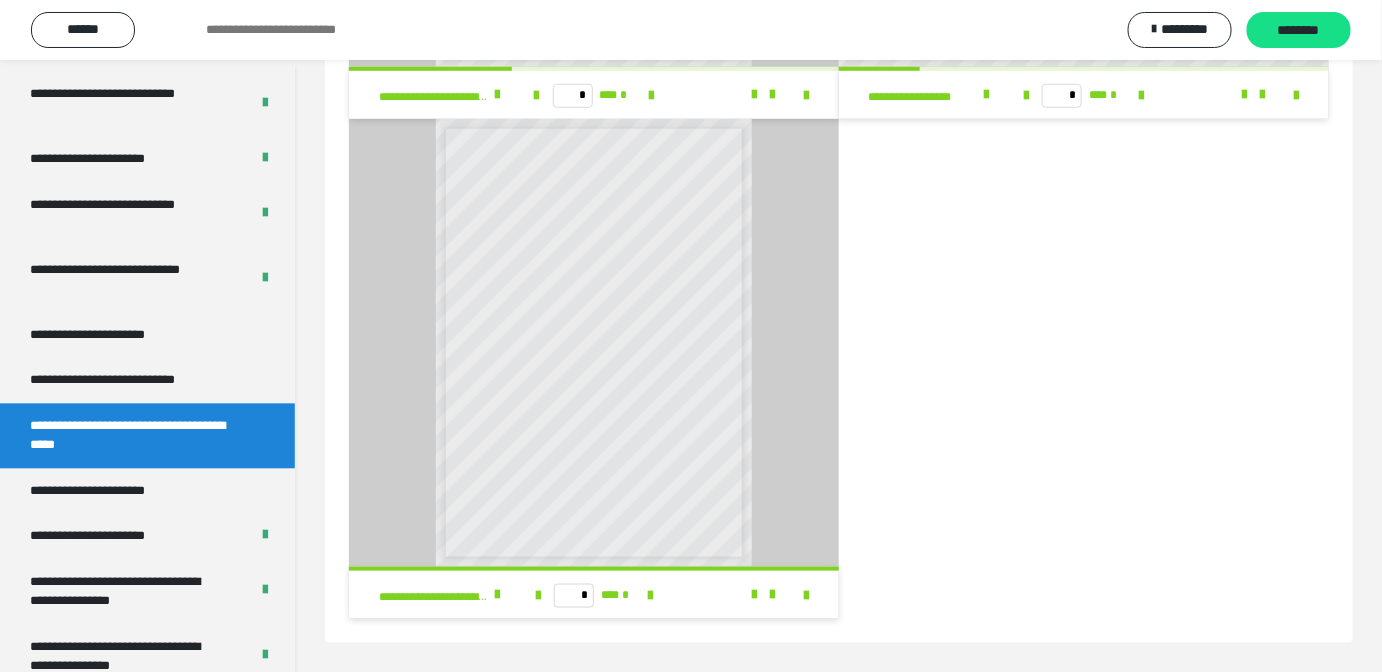 click on "**********" at bounding box center [132, 436] 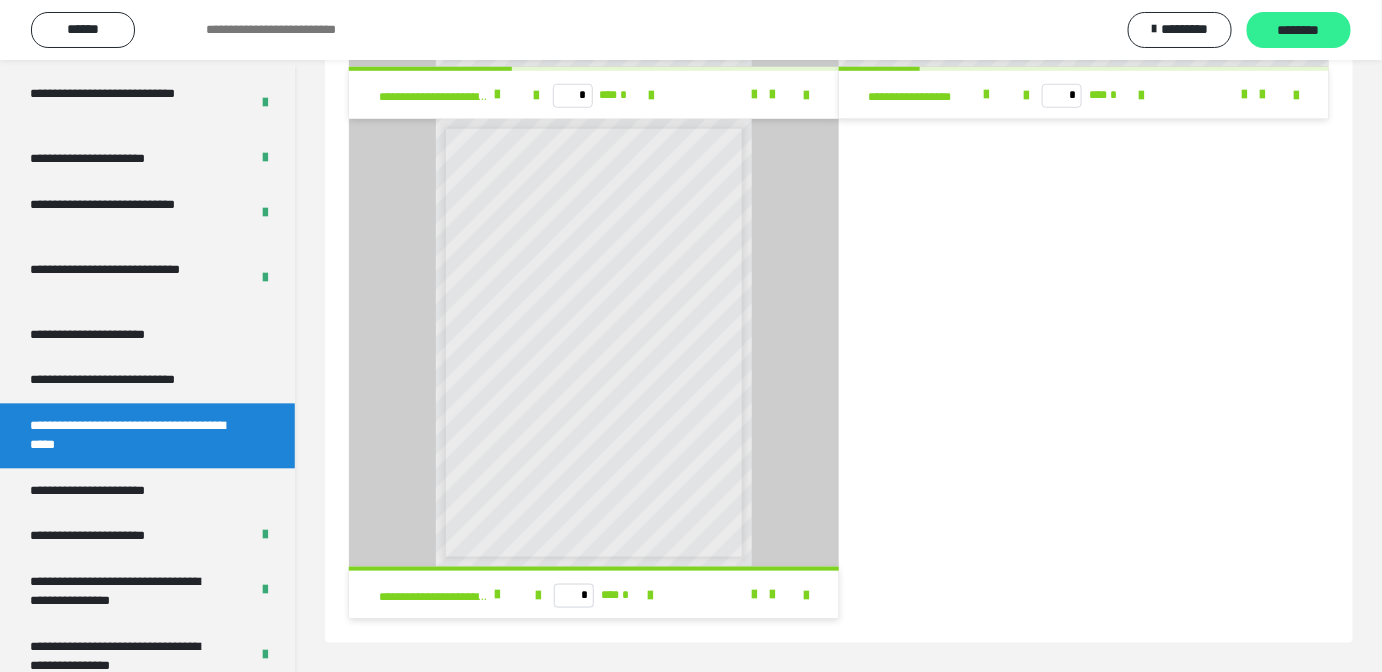 click on "********" at bounding box center (1299, 31) 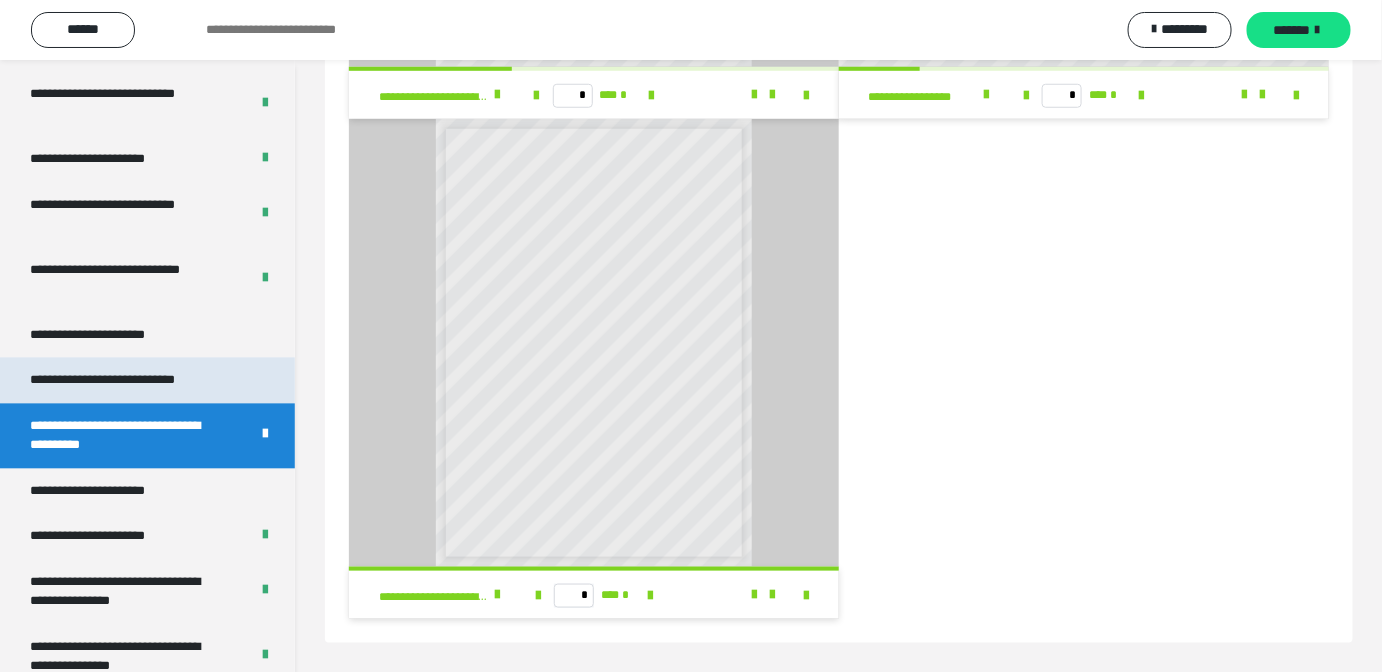 click on "**********" at bounding box center (147, 381) 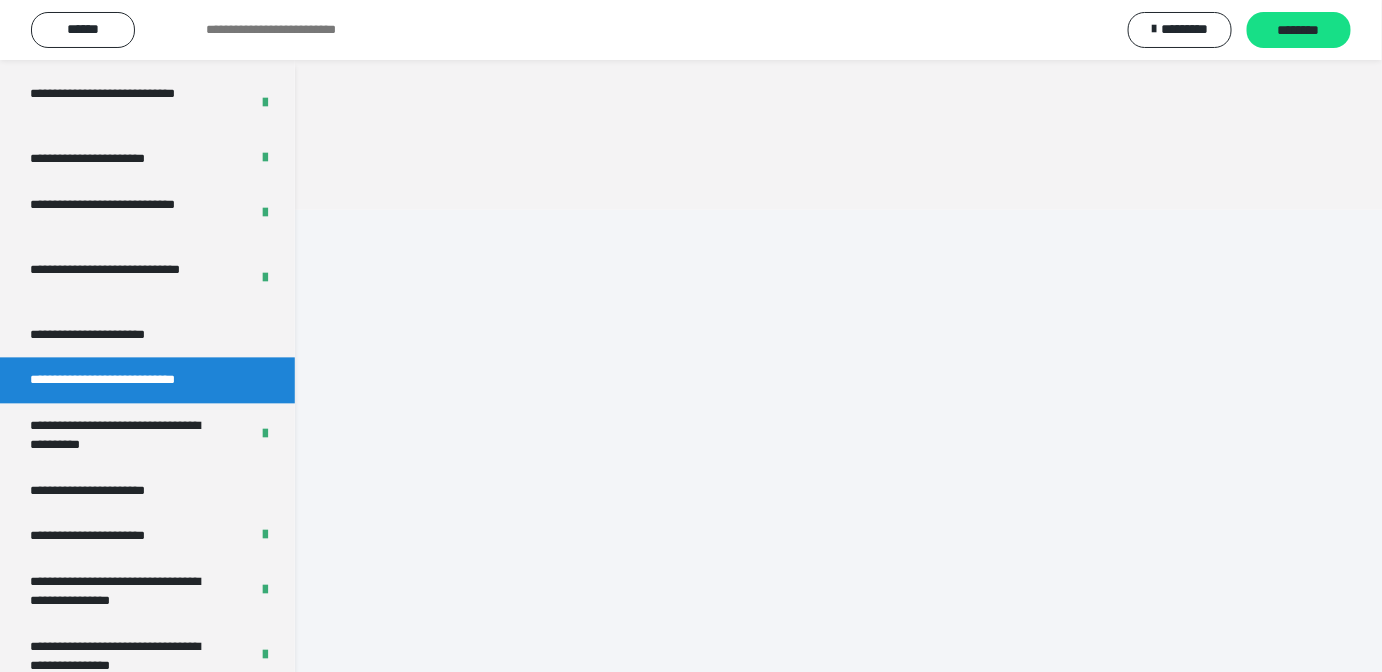 scroll, scrollTop: 60, scrollLeft: 0, axis: vertical 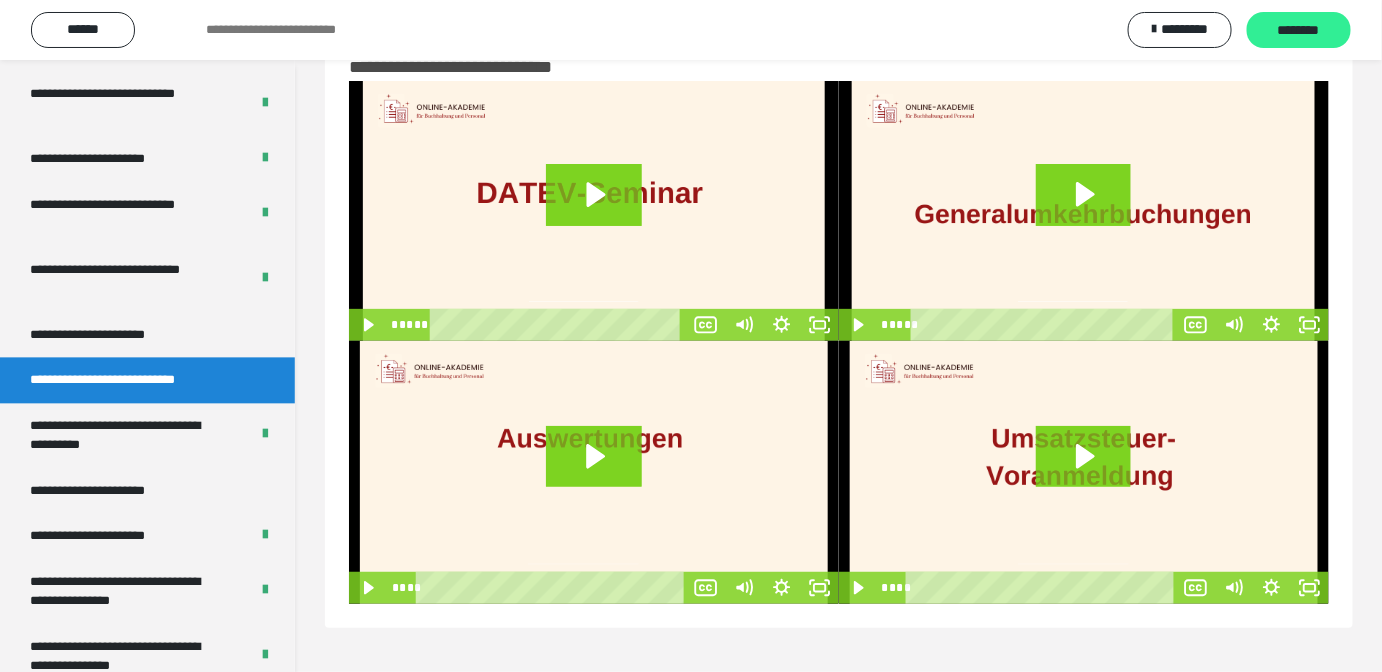 click on "********" at bounding box center (1299, 31) 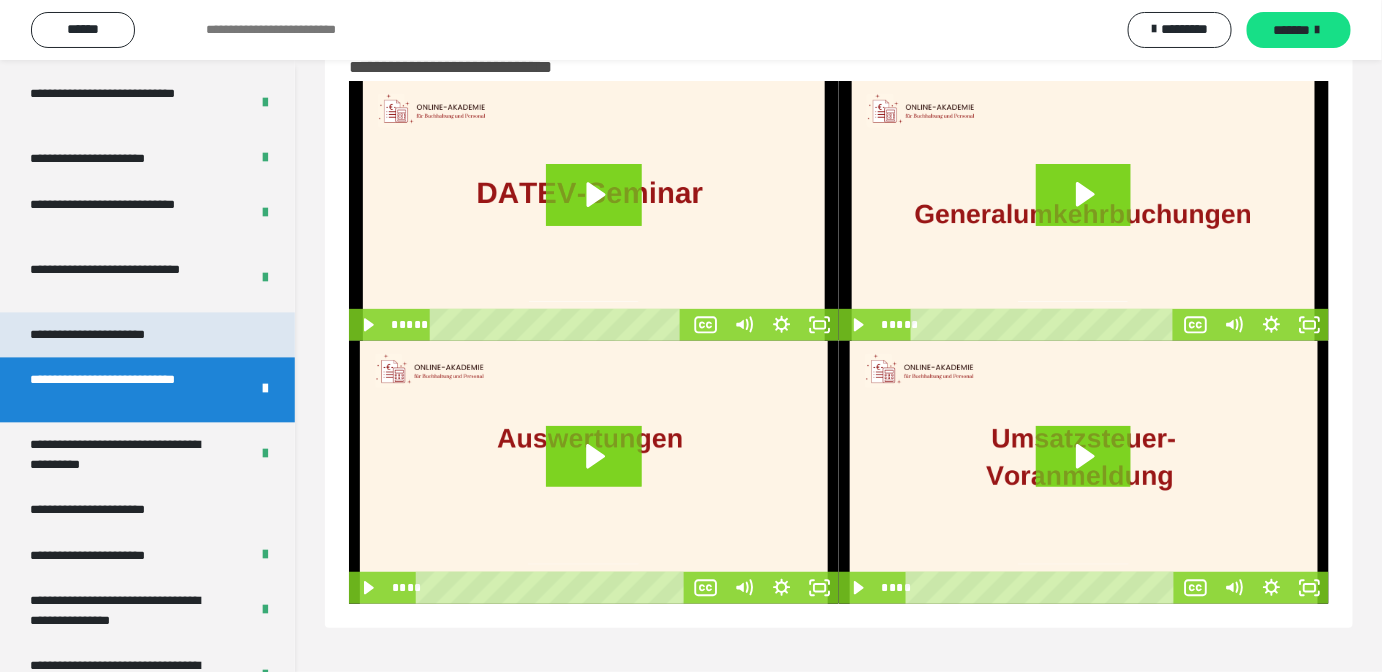 click on "**********" at bounding box center [147, 336] 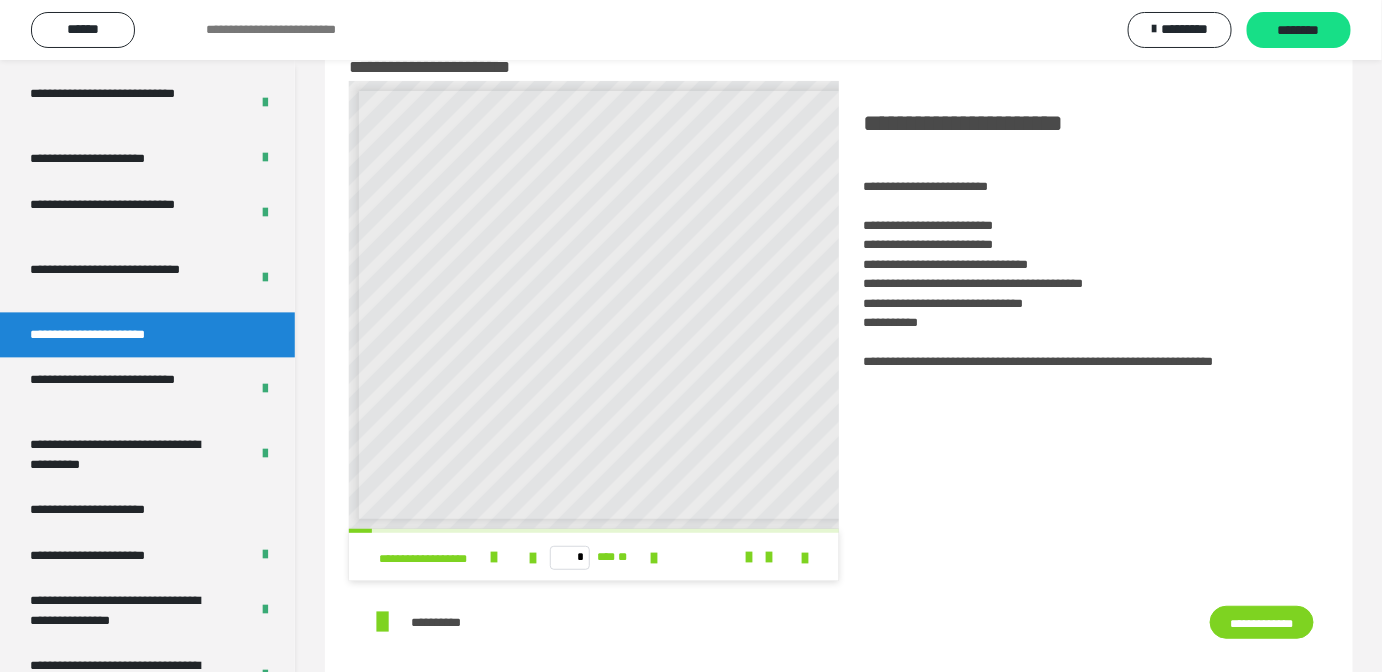 scroll, scrollTop: 6, scrollLeft: 0, axis: vertical 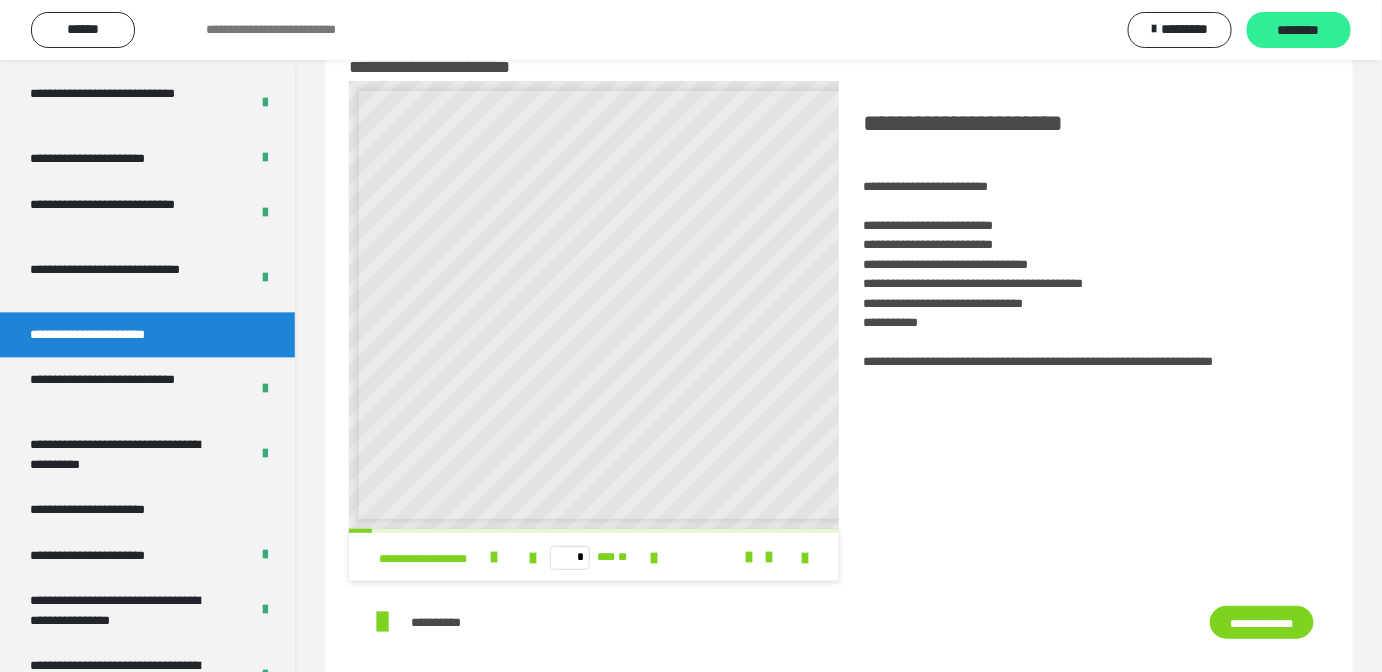 click on "********" at bounding box center (1299, 31) 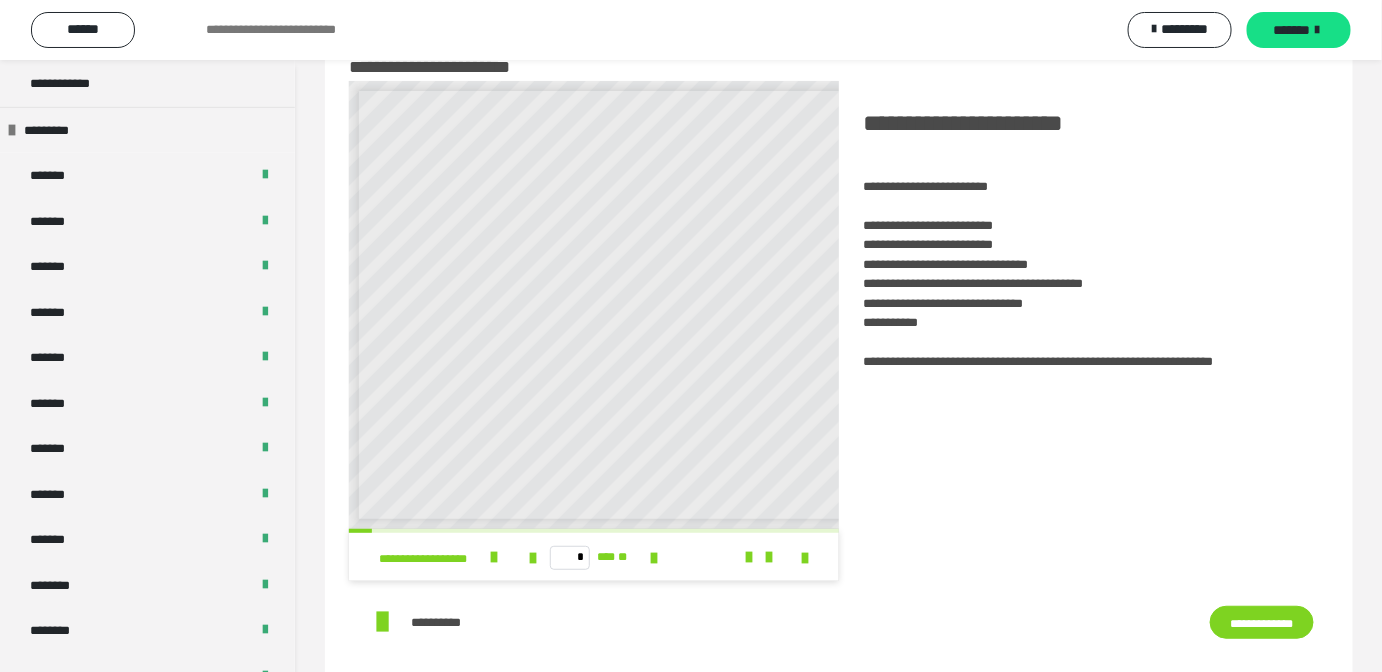scroll, scrollTop: 1066, scrollLeft: 0, axis: vertical 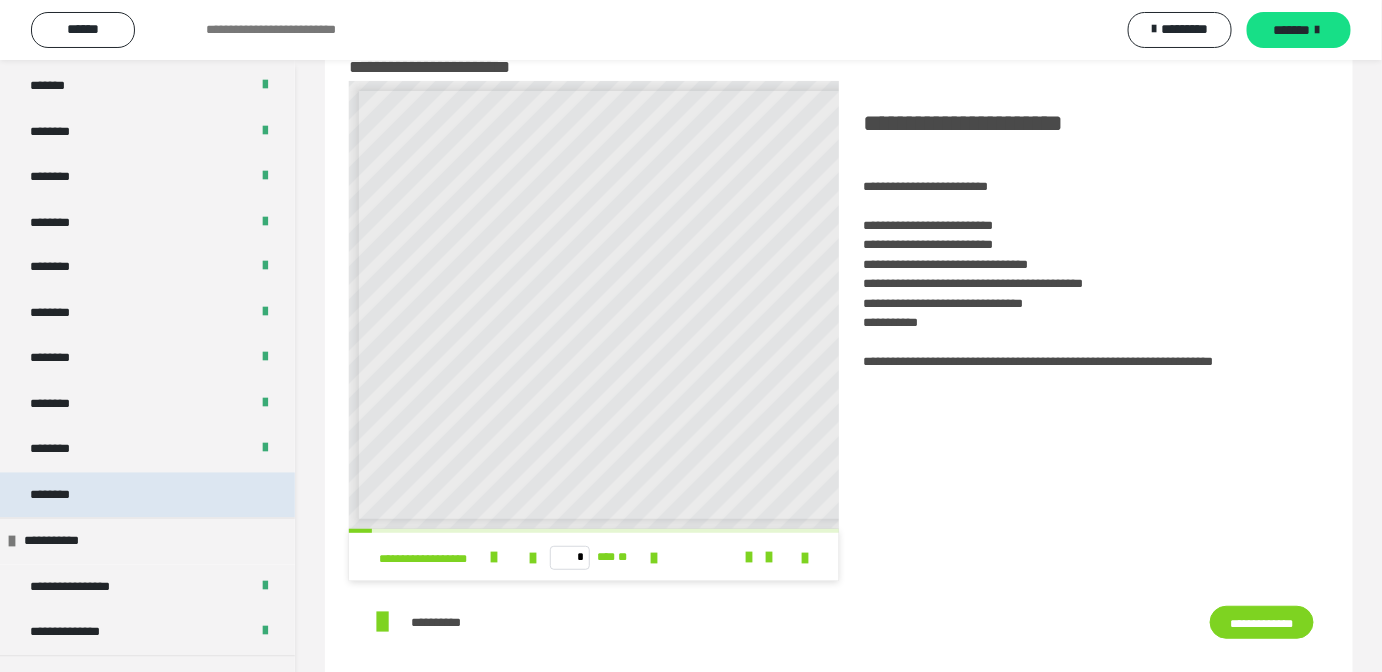click on "********" at bounding box center [147, 496] 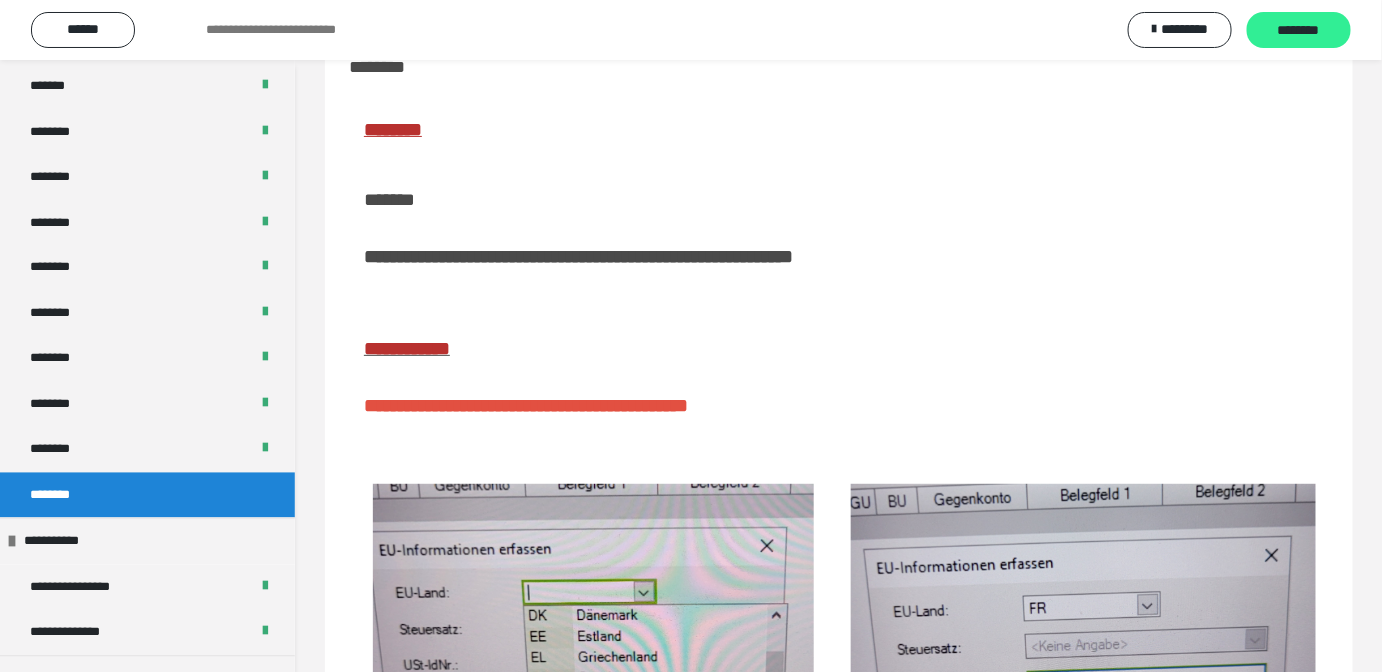click on "********" at bounding box center [1299, 31] 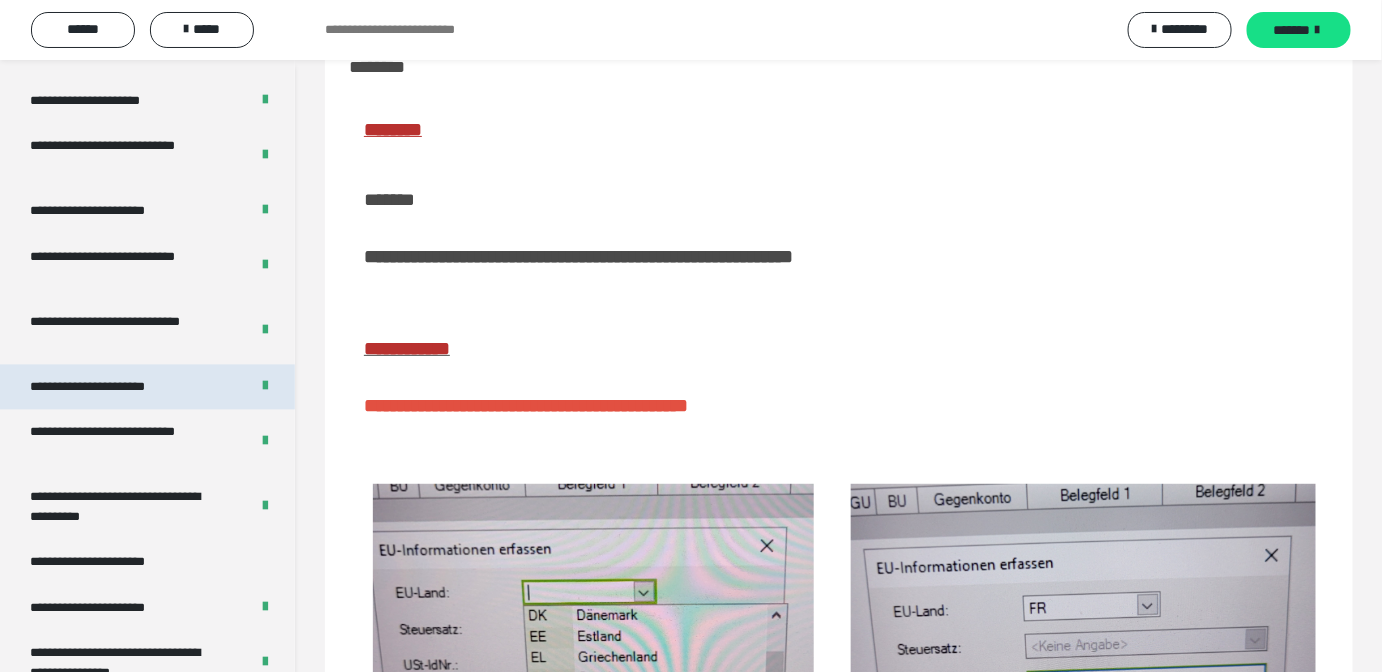 scroll, scrollTop: 3885, scrollLeft: 0, axis: vertical 